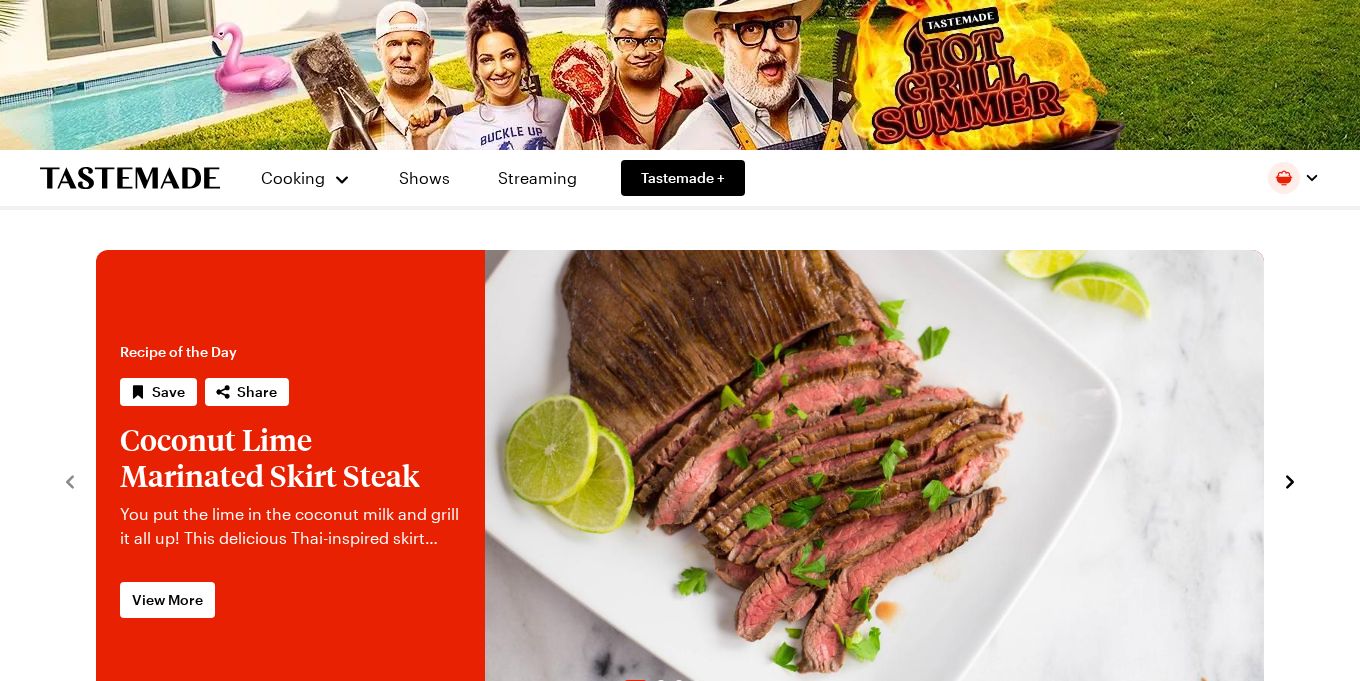scroll, scrollTop: 0, scrollLeft: 0, axis: both 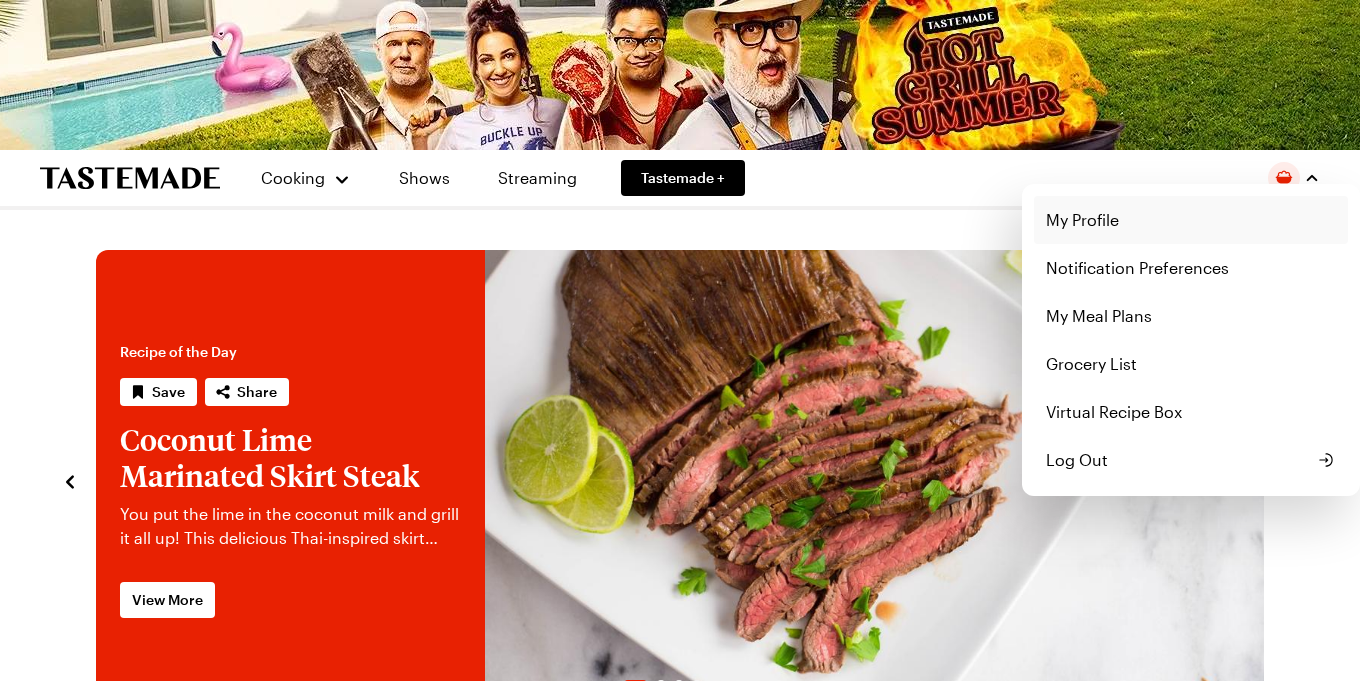click on "My Profile" at bounding box center (1191, 220) 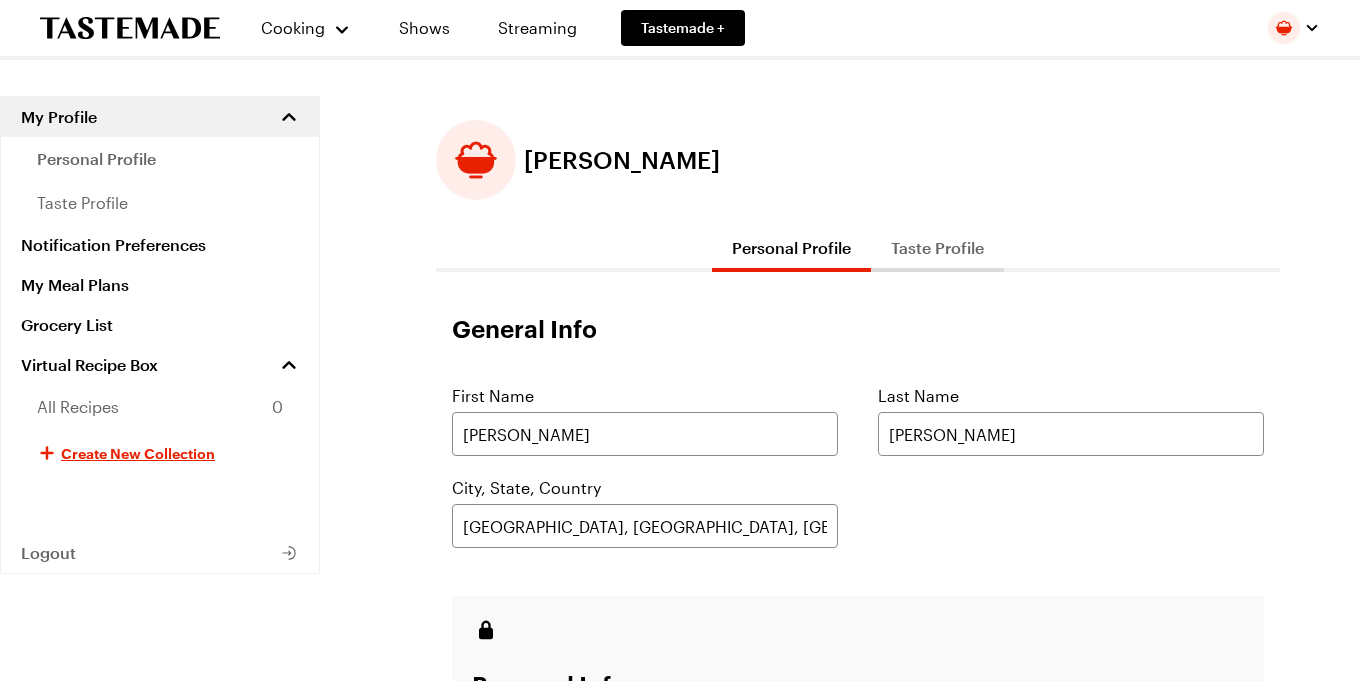 type 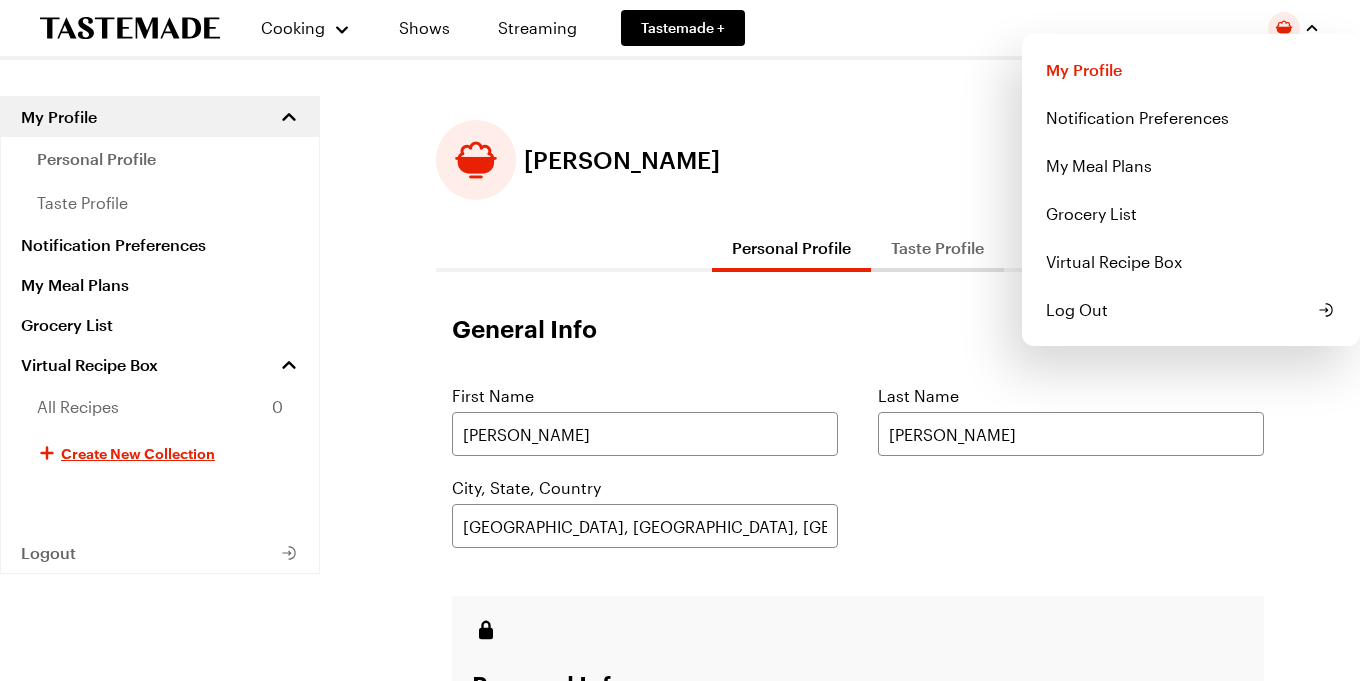click on "Cooking Shows Streaming Tastemade + My Profile Notification Preferences My Meal Plans Grocery List Virtual Recipe Box Log Out My Profile personal profile taste profile Notification Preferences My Meal Plans Grocery List Virtual Recipe Box All Recipes 0 Create New Collection Logout [PERSON_NAME] Personal Profile Taste Profile General Info First Name [PERSON_NAME] Last Name [GEOGRAPHIC_DATA], [GEOGRAPHIC_DATA], [GEOGRAPHIC_DATA] Personal Info (Only visible to Tastemade) Email  * [EMAIL_ADDRESS][DOMAIN_NAME] Phone Number Reset Password Delete Account Cancel Save Changes About Press Advertise Careers Contact Privacy Terms Accessibility Help Center Your Privacy Choices Shop Tastemade on  Instagram Tastemade on  Pinterest Tastemade on  TikTok Tastemade on  Snapchat Tastemade on  Amazon Live 2025  © Tastemade, Inc." at bounding box center (680, 610) 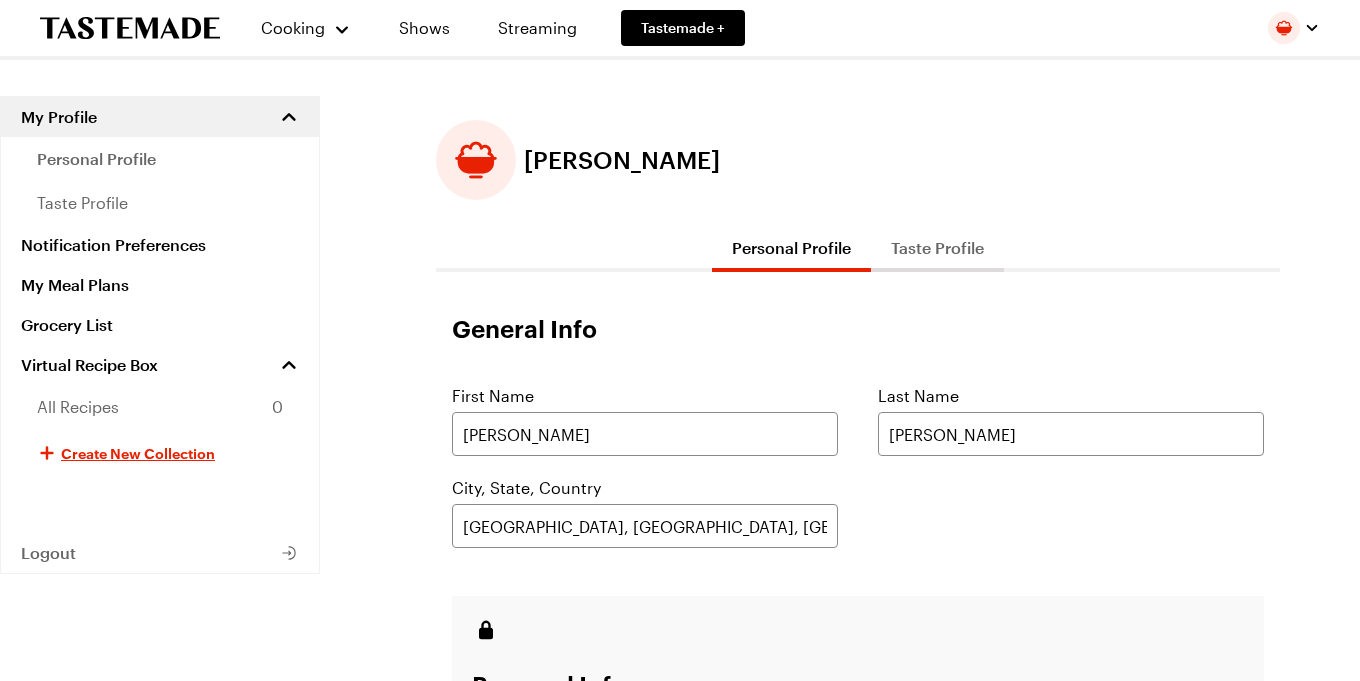 click on "City, State, Country [GEOGRAPHIC_DATA], [GEOGRAPHIC_DATA], [GEOGRAPHIC_DATA]" at bounding box center (858, 512) 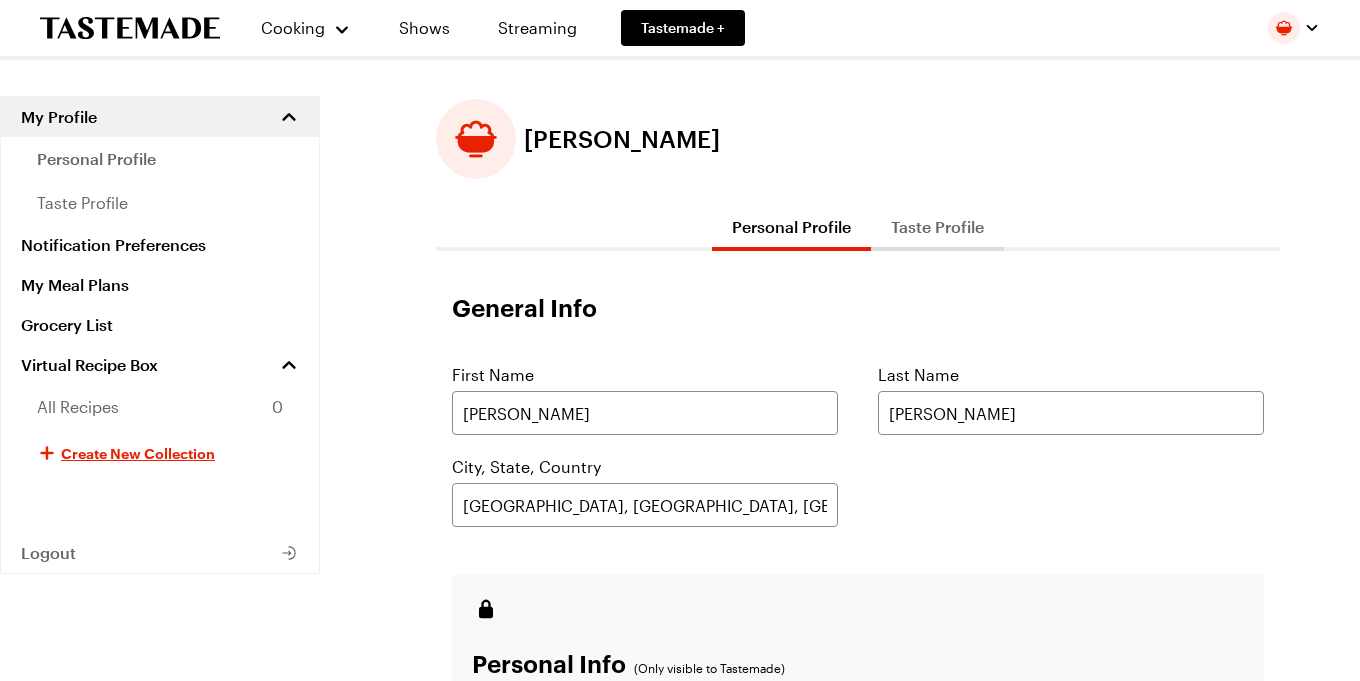 scroll, scrollTop: 0, scrollLeft: 0, axis: both 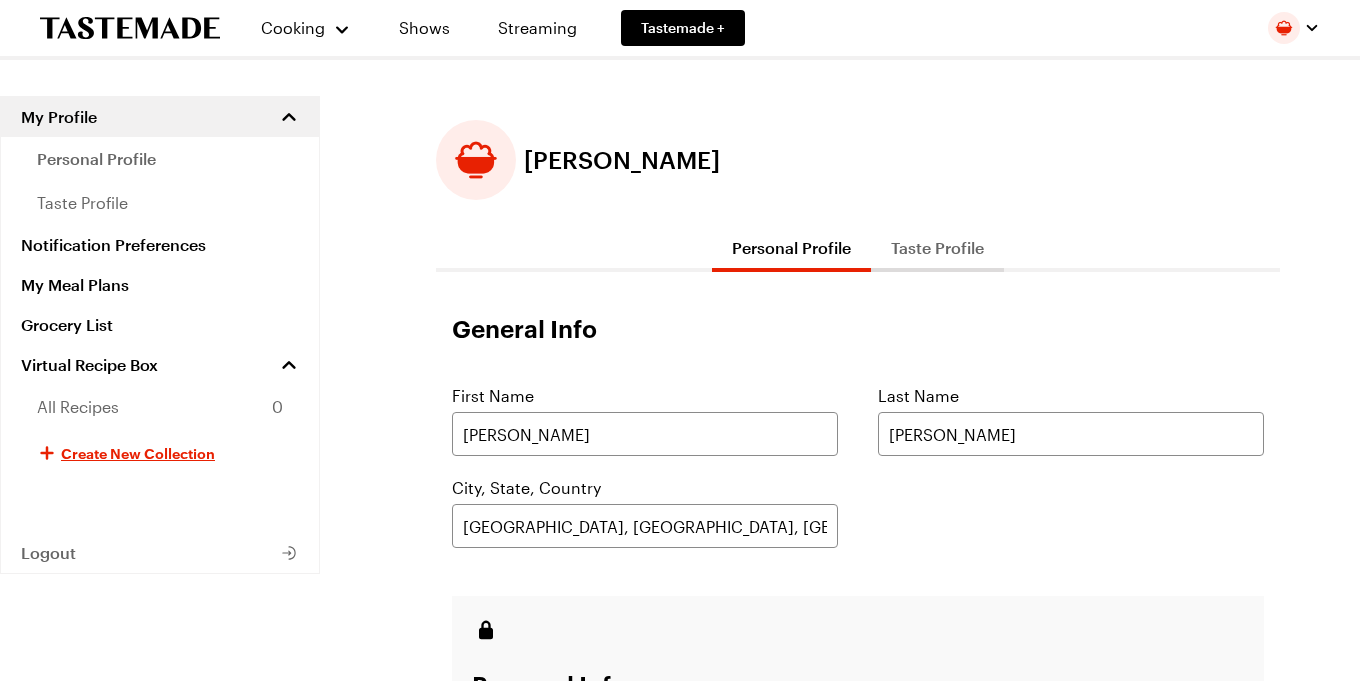 click on "Taste Profile" at bounding box center [937, 248] 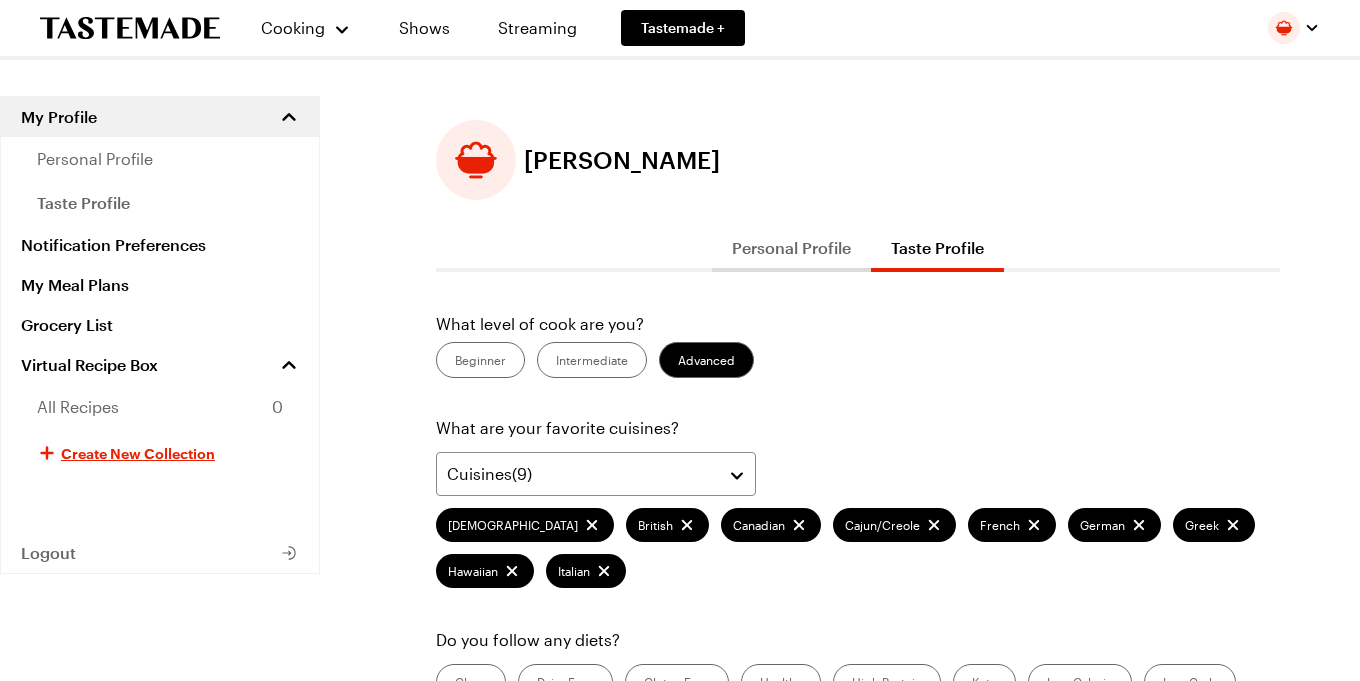 type 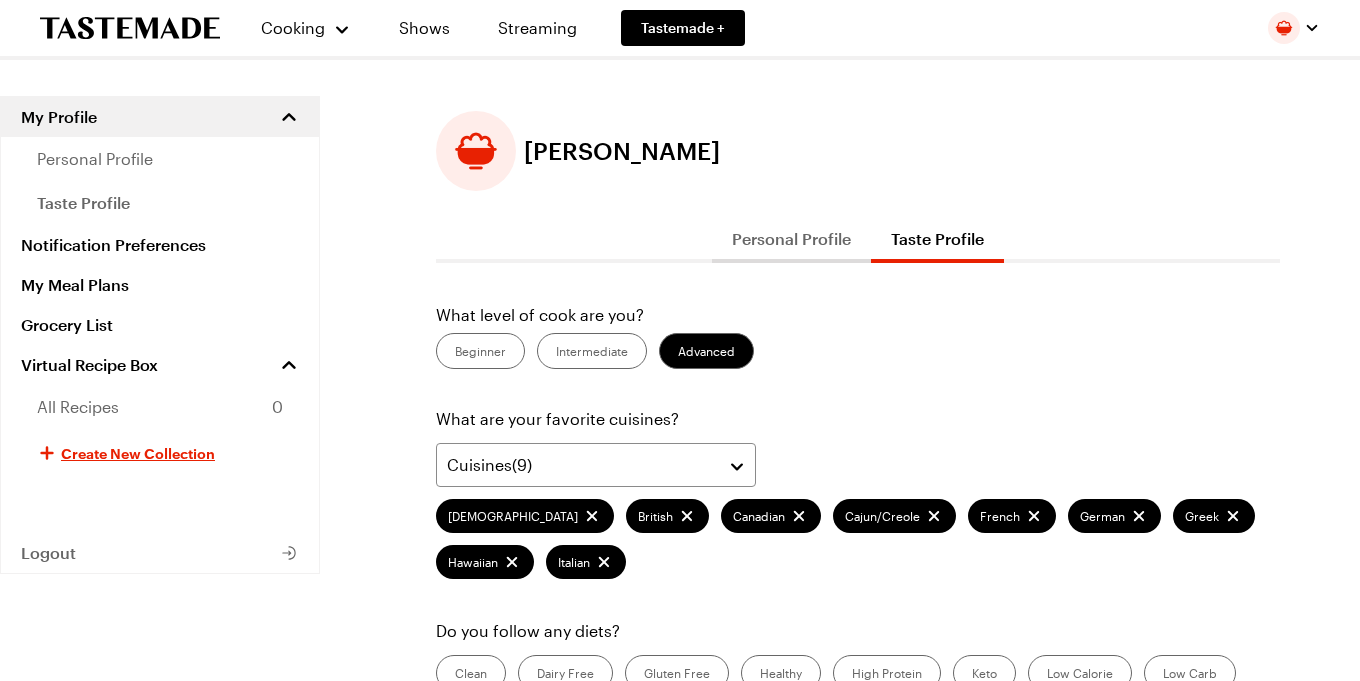 scroll, scrollTop: 0, scrollLeft: 0, axis: both 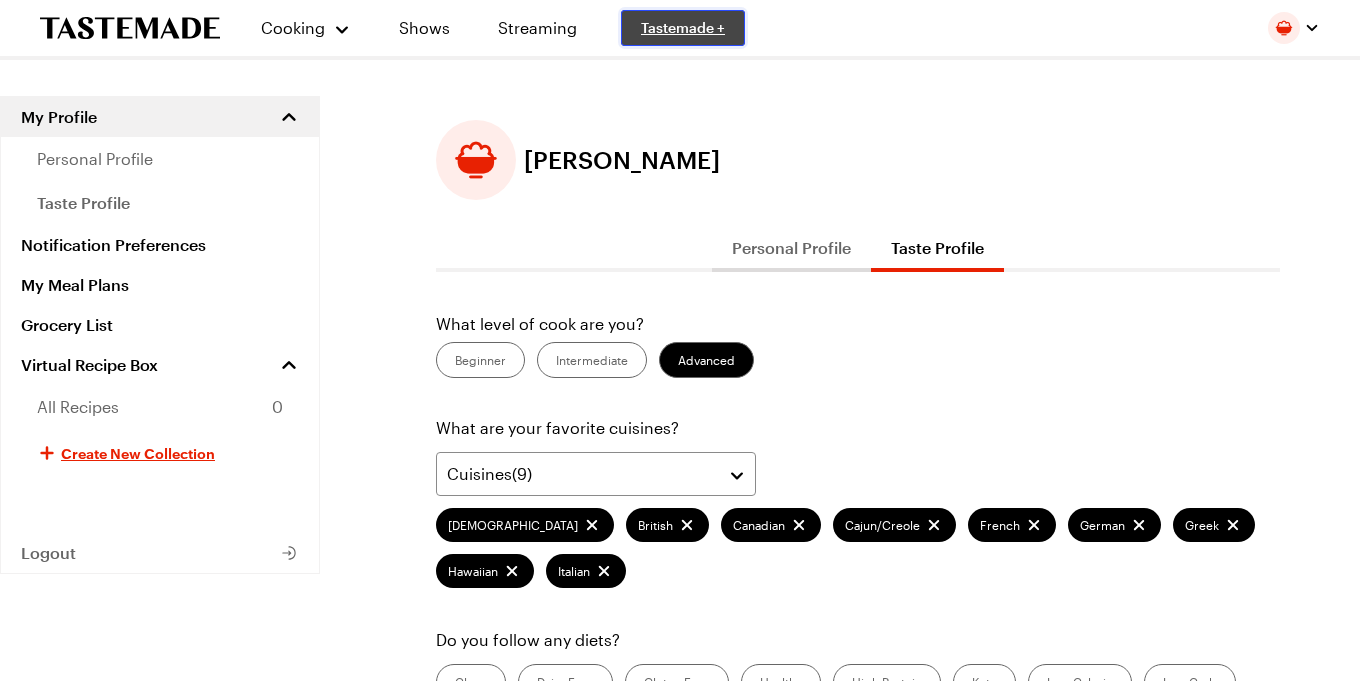click on "Tastemade +" at bounding box center [683, 28] 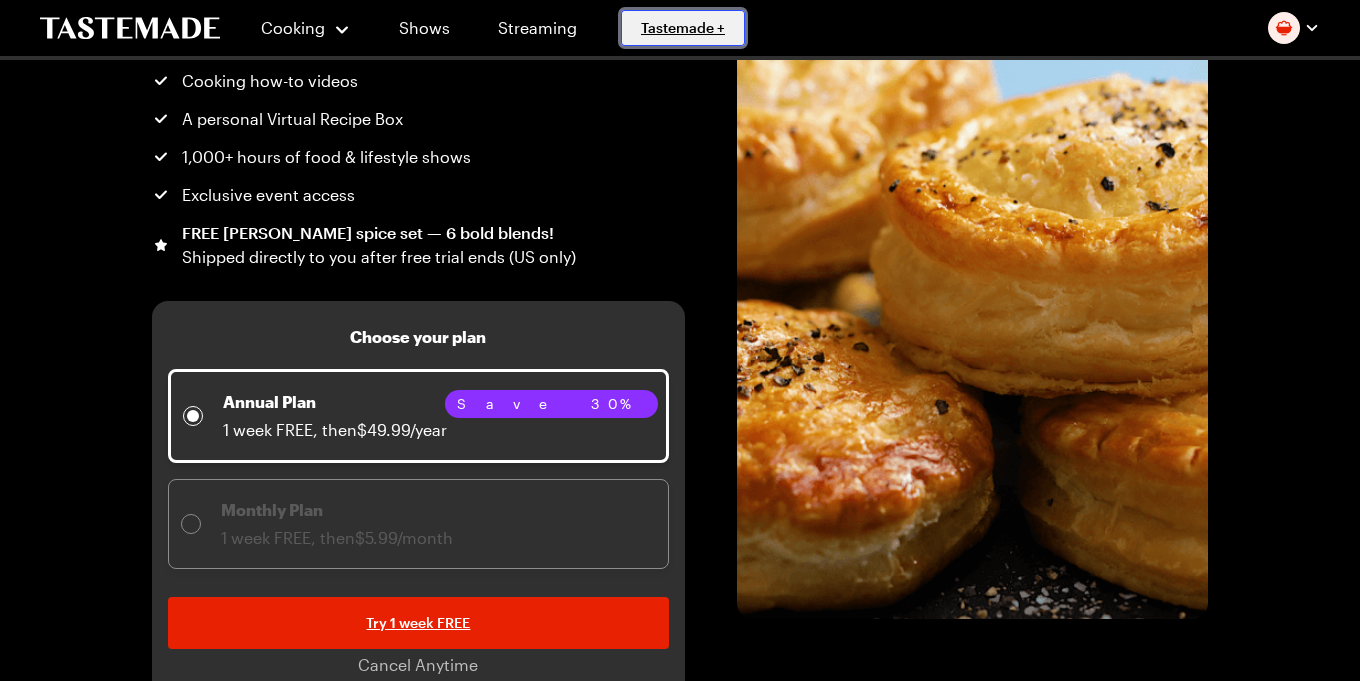 scroll, scrollTop: 280, scrollLeft: 0, axis: vertical 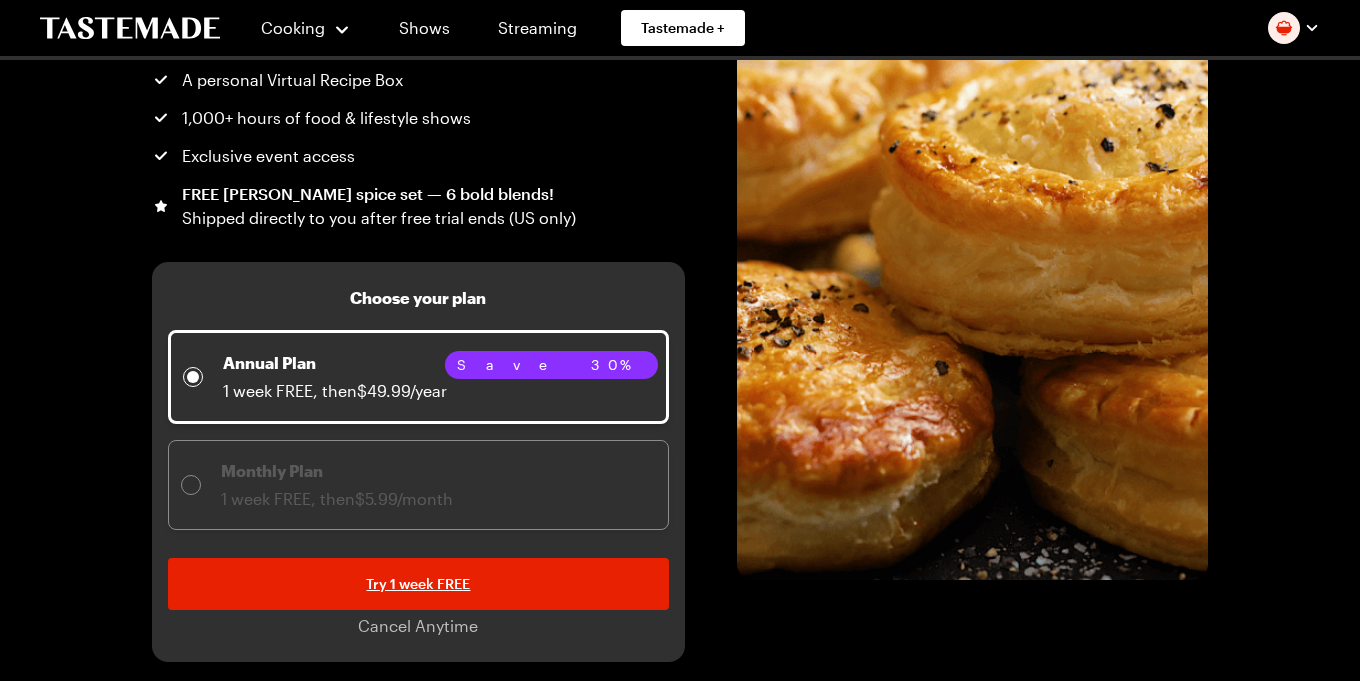click on "Monthly Plan" at bounding box center (337, 471) 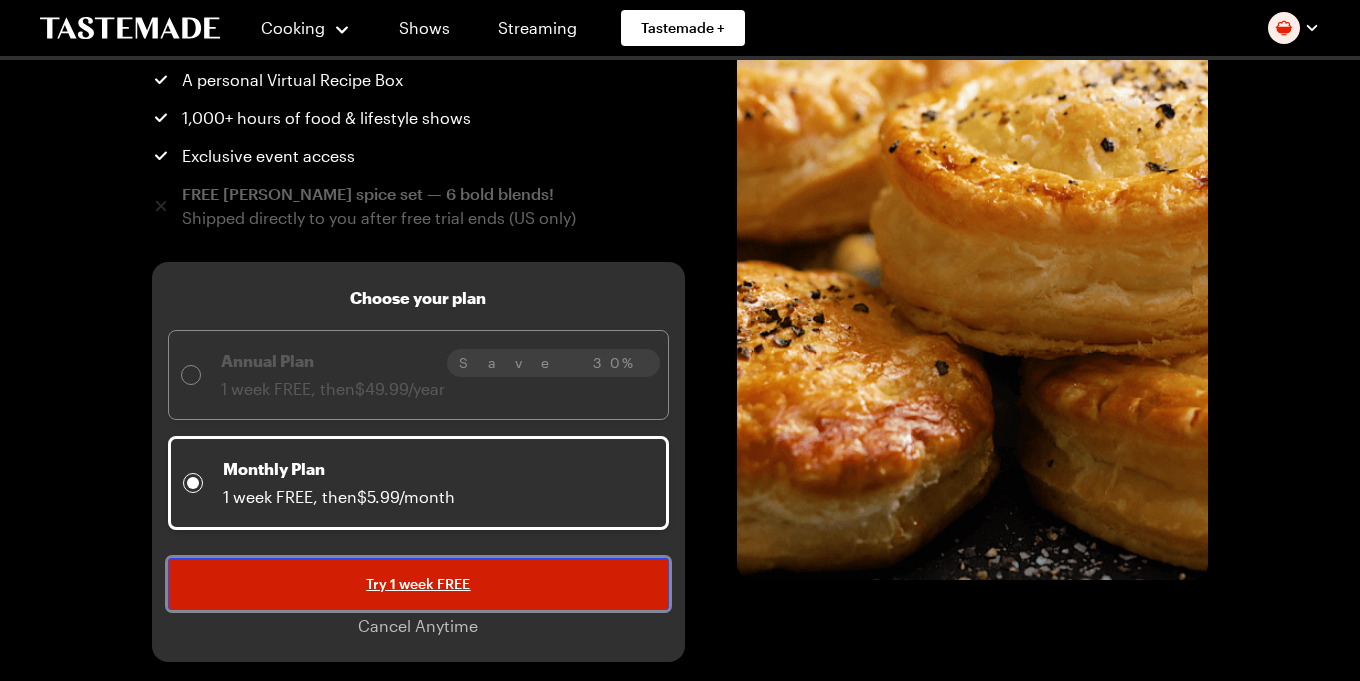 click on "Try 1 week FREE" at bounding box center (418, 584) 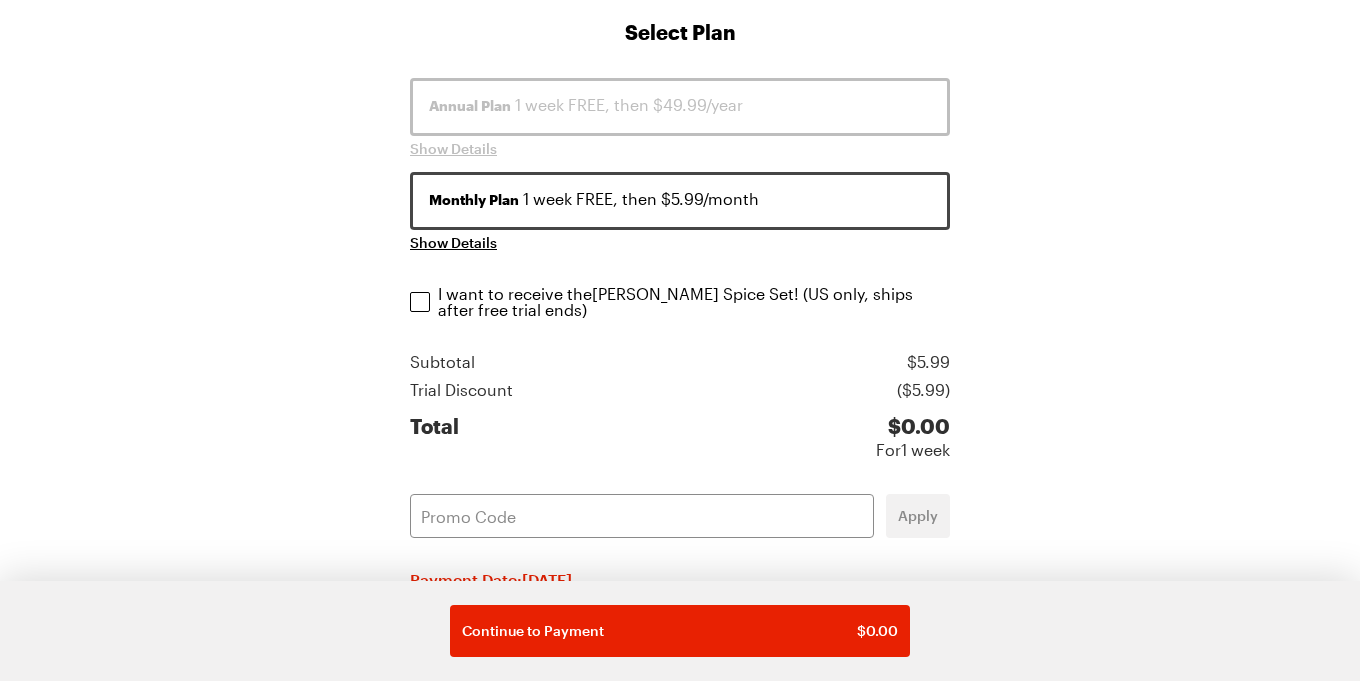 scroll, scrollTop: 0, scrollLeft: 0, axis: both 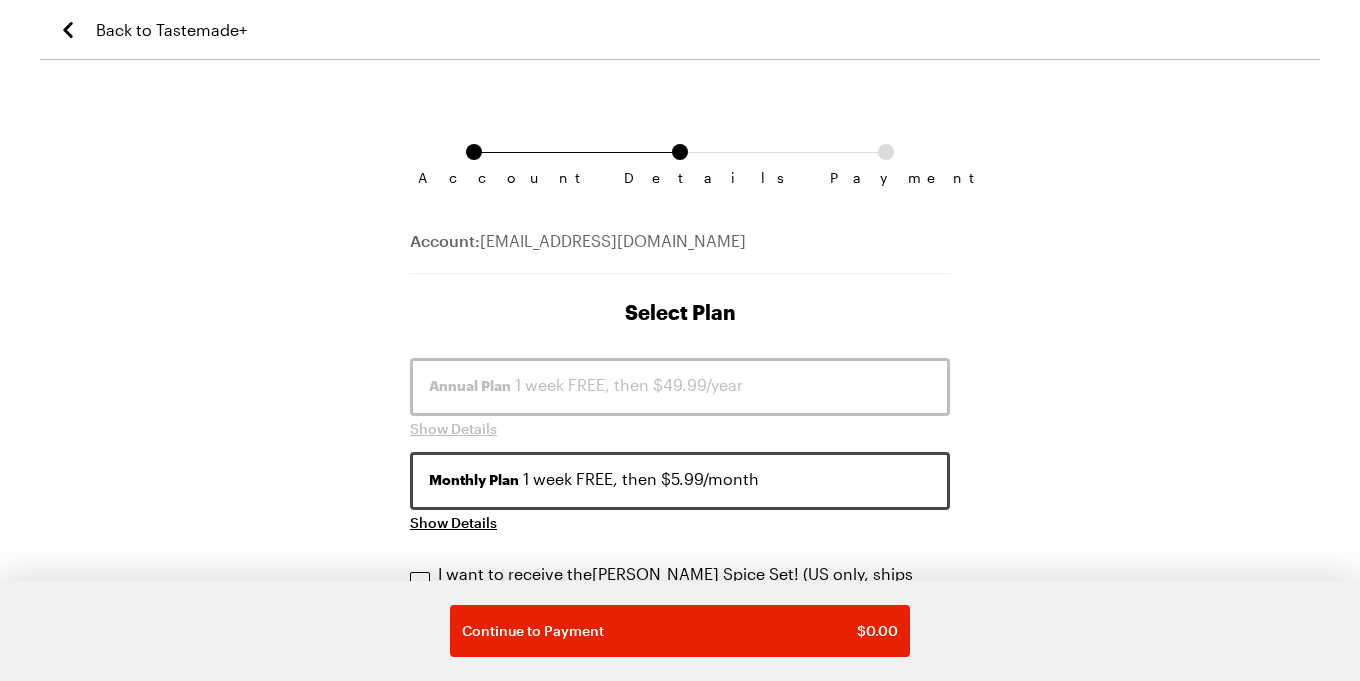 click on "Account Details Payment Account:  [EMAIL_ADDRESS][DOMAIN_NAME] Select Plan Annual Plan   1 week FREE, then $49.99/year Show Details Monthly Plan   1 week FREE, then $5.99/month Show Details I want to receive the  [PERSON_NAME] Spice Set ! (US only, ships after free trial ends) I want to receive the  [PERSON_NAME] Spice Set ! (US only, ships after free trial ends) Subtotal $ 5.99 Trial Discount ($ 5.99 ) Total $ 0.00 For  1 week Apply Payment Date:  [DATE] Your first 1 week will be free. Afterwards you will be billed $5.99 every month  until you cancel, which you can do anytime in the Tastemade+ section of your dashboard. By selecting Subscribe, you agree to Tastemade's   Terms , and   Privacy Policy . Continue to Payment $ 0.00" at bounding box center [680, 723] 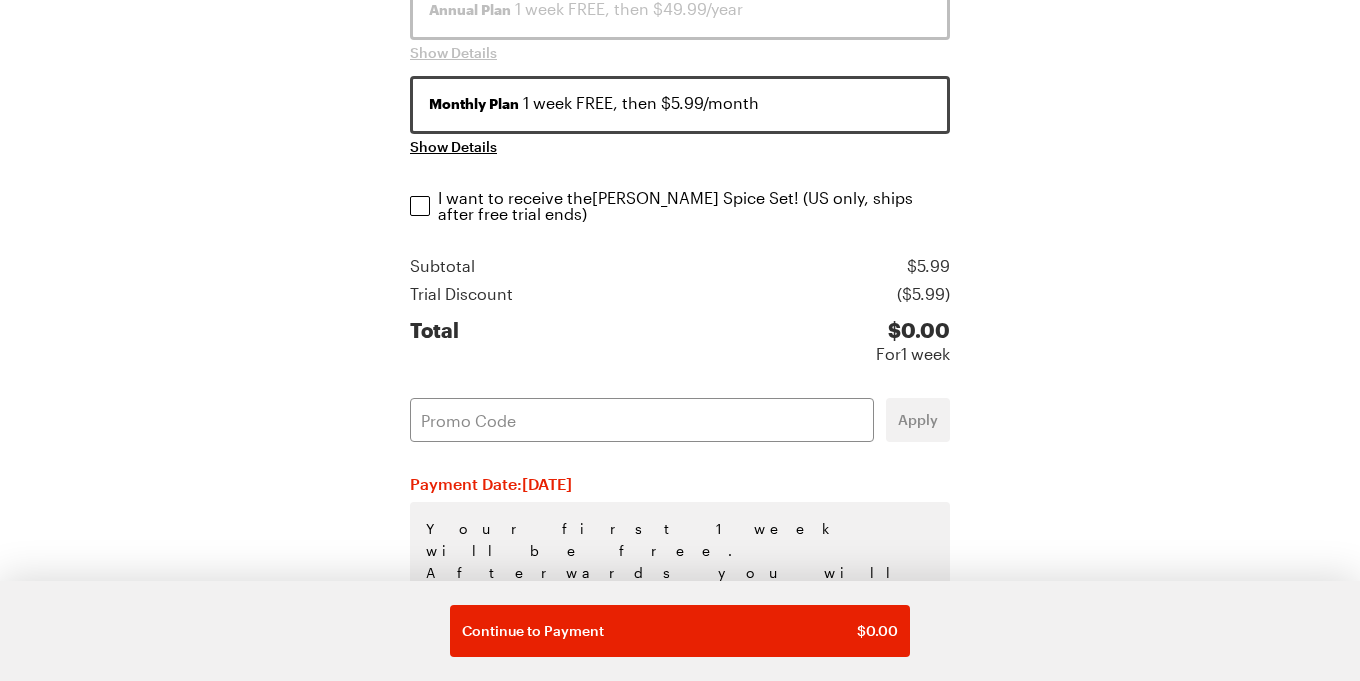 scroll, scrollTop: 348, scrollLeft: 0, axis: vertical 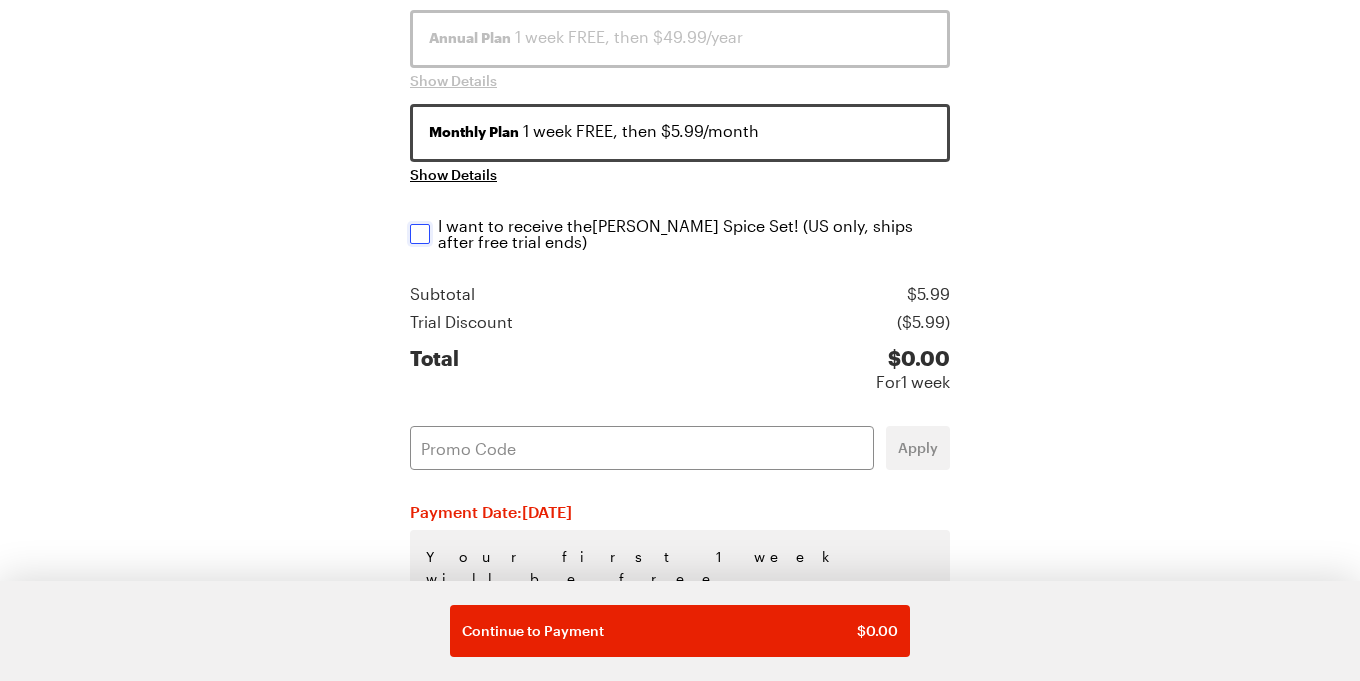 click on "I want to receive the  [PERSON_NAME] Spice Set ! (US only, ships after free trial ends) I want to receive the  [PERSON_NAME] Spice Set ! (US only, ships after free trial ends)" at bounding box center [420, 234] 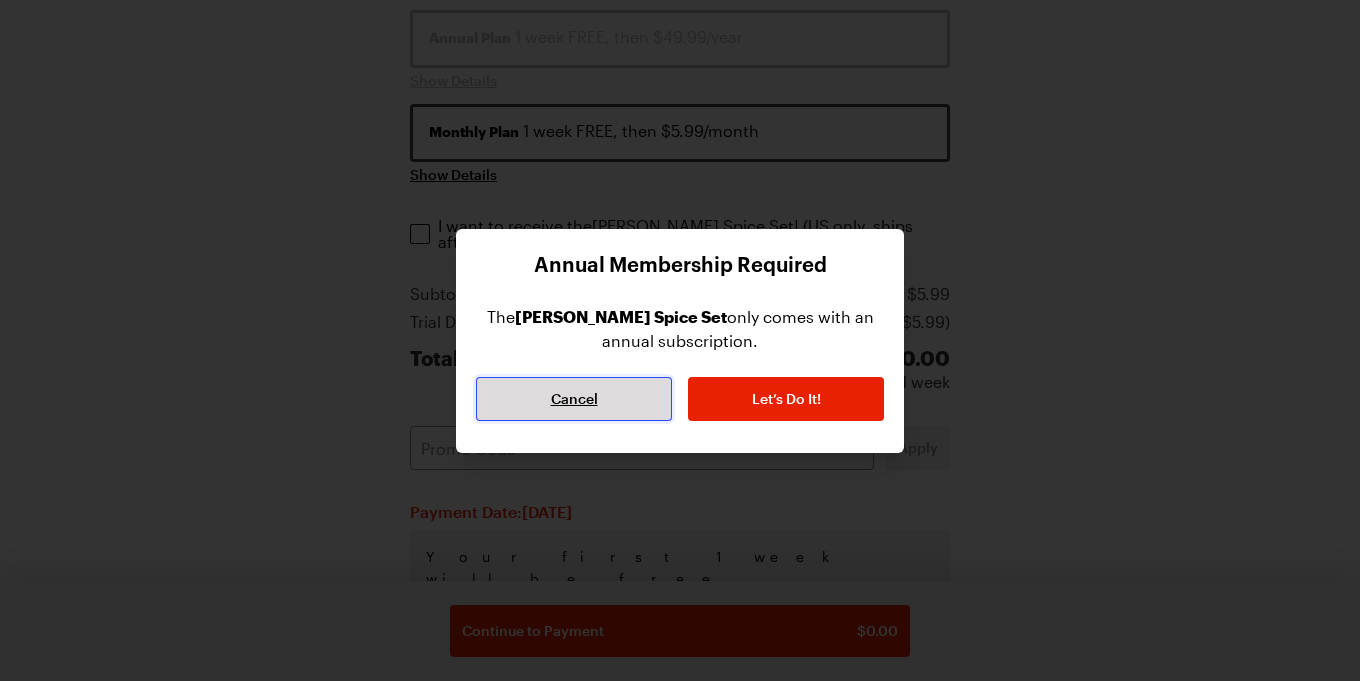click on "Cancel" at bounding box center [574, 399] 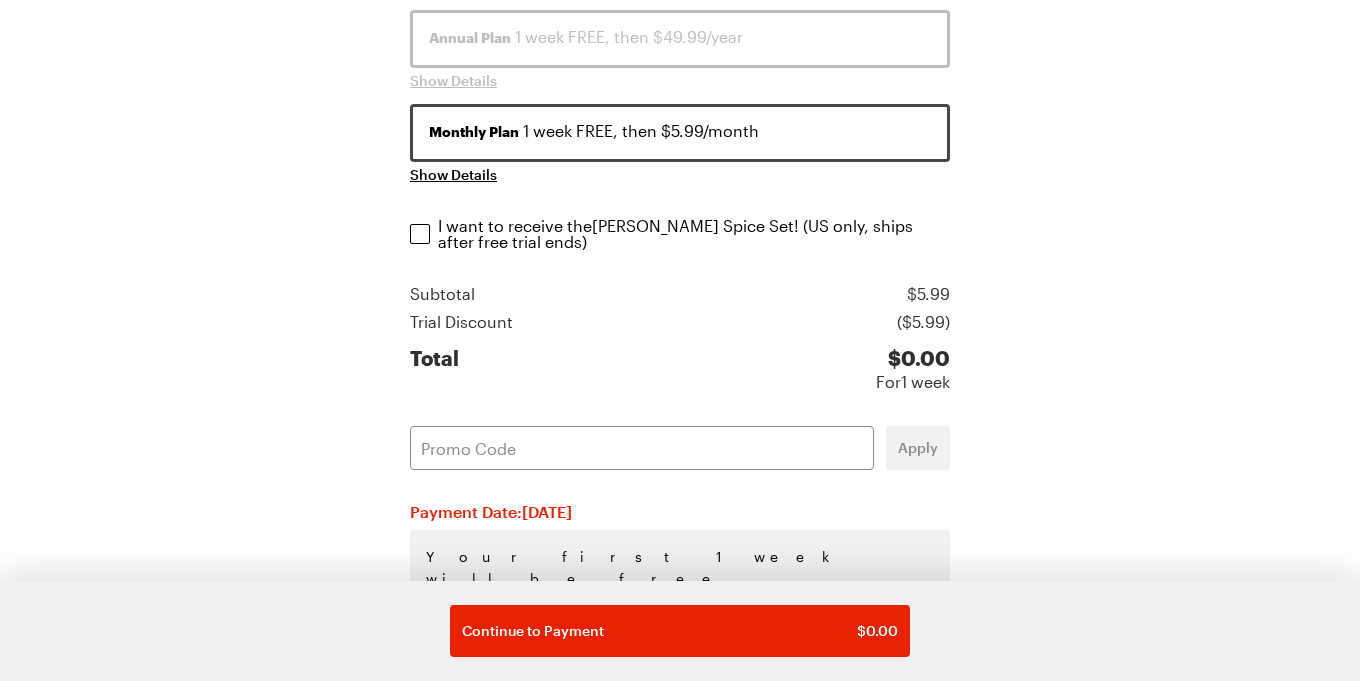 click on "Account Details Payment Account:  [EMAIL_ADDRESS][DOMAIN_NAME] Select Plan Annual Plan   1 week FREE, then $49.99/year Show Details Monthly Plan   1 week FREE, then $5.99/month Show Details I want to receive the  [PERSON_NAME] Spice Set ! (US only, ships after free trial ends) I want to receive the  [PERSON_NAME] Spice Set ! (US only, ships after free trial ends) Subtotal $ 5.99 Trial Discount ($ 5.99 ) Total $ 0.00 For  1 week Apply Payment Date:  [DATE] Your first 1 week will be free. Afterwards you will be billed $5.99 every month  until you cancel, which you can do anytime in the Tastemade+ section of your dashboard. By selecting Subscribe, you agree to Tastemade's   Terms , and   Privacy Policy . Continue to Payment $ 0.00" at bounding box center (680, 375) 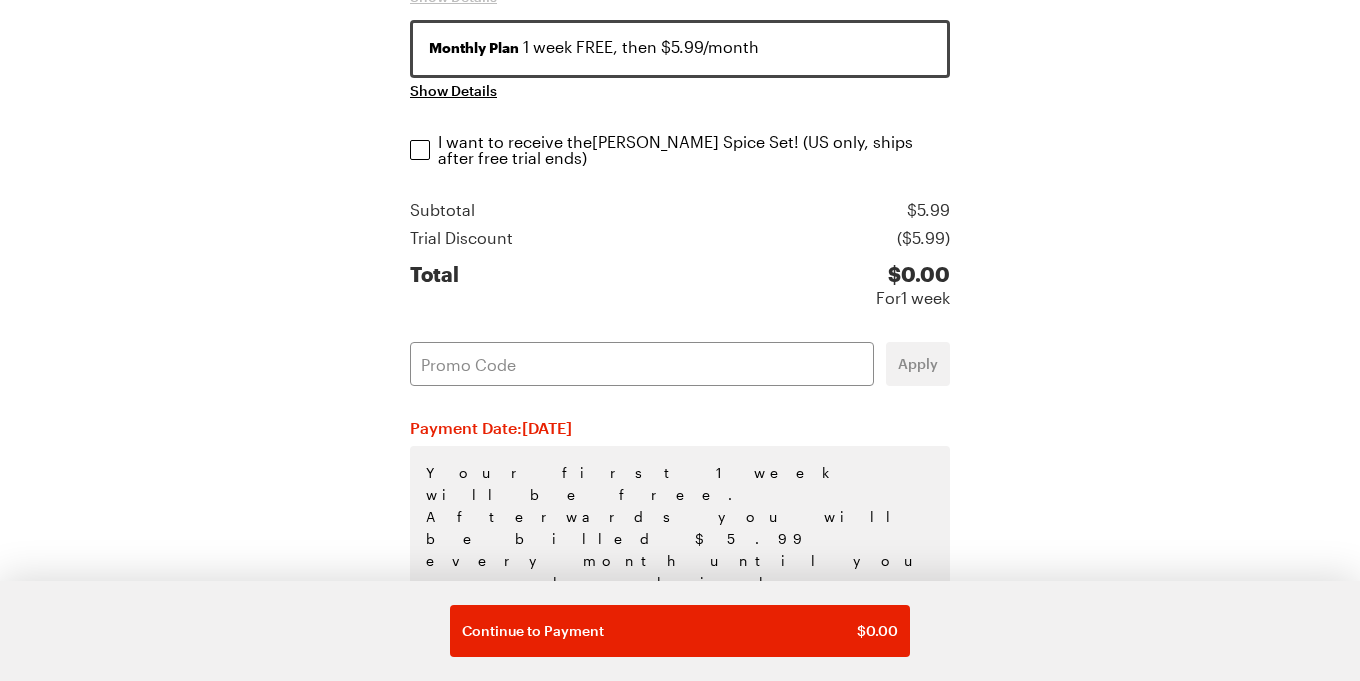 scroll, scrollTop: 468, scrollLeft: 0, axis: vertical 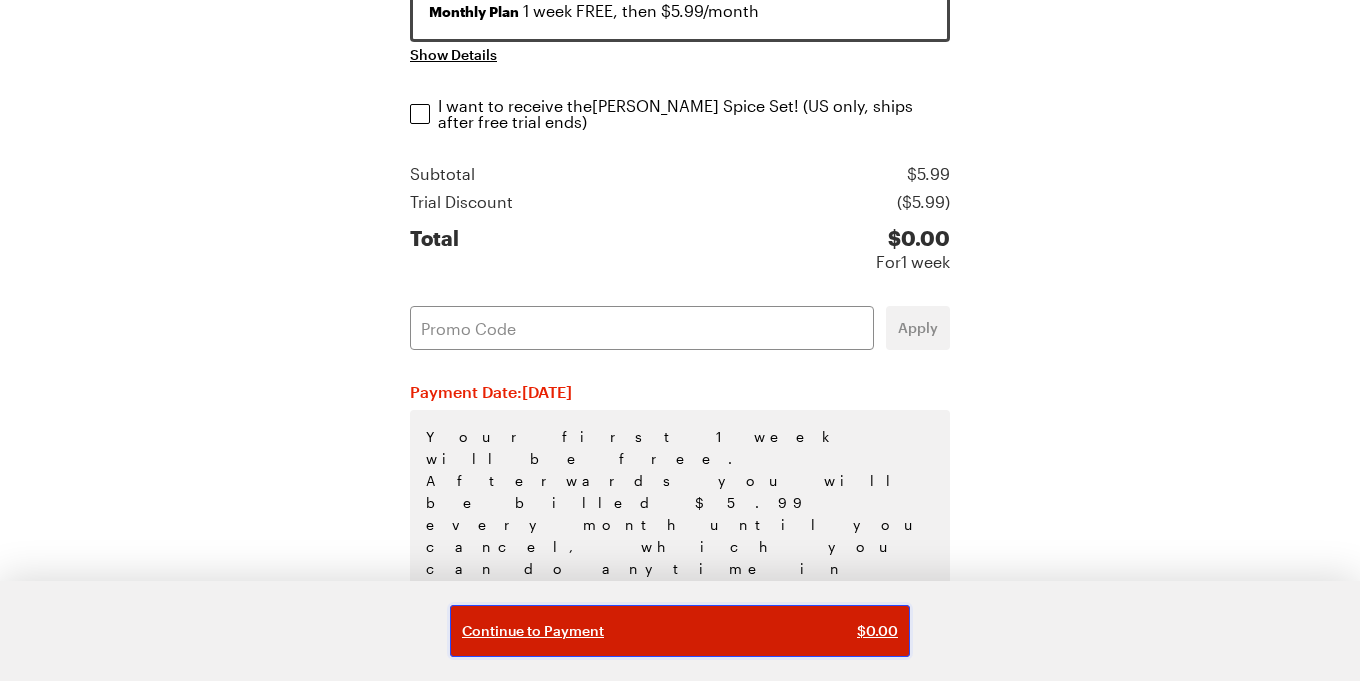 click on "Continue to Payment $ 0.00" at bounding box center (680, 631) 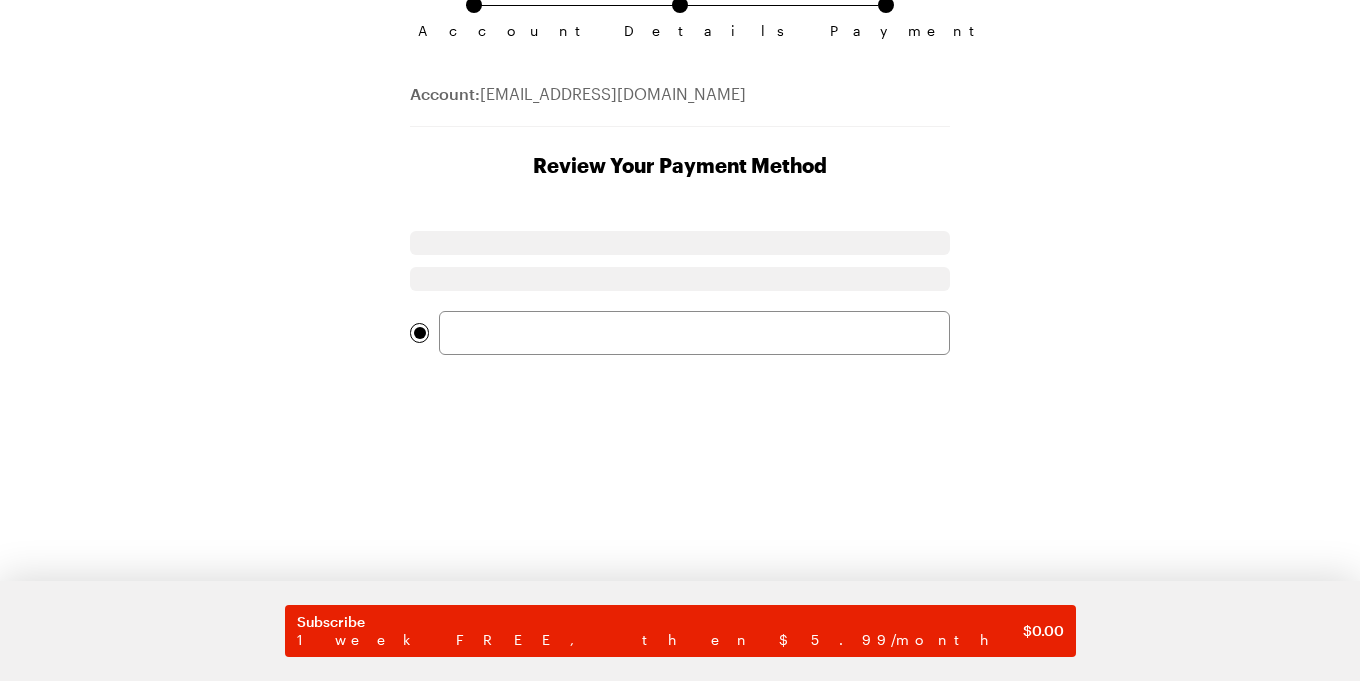 scroll, scrollTop: 0, scrollLeft: 0, axis: both 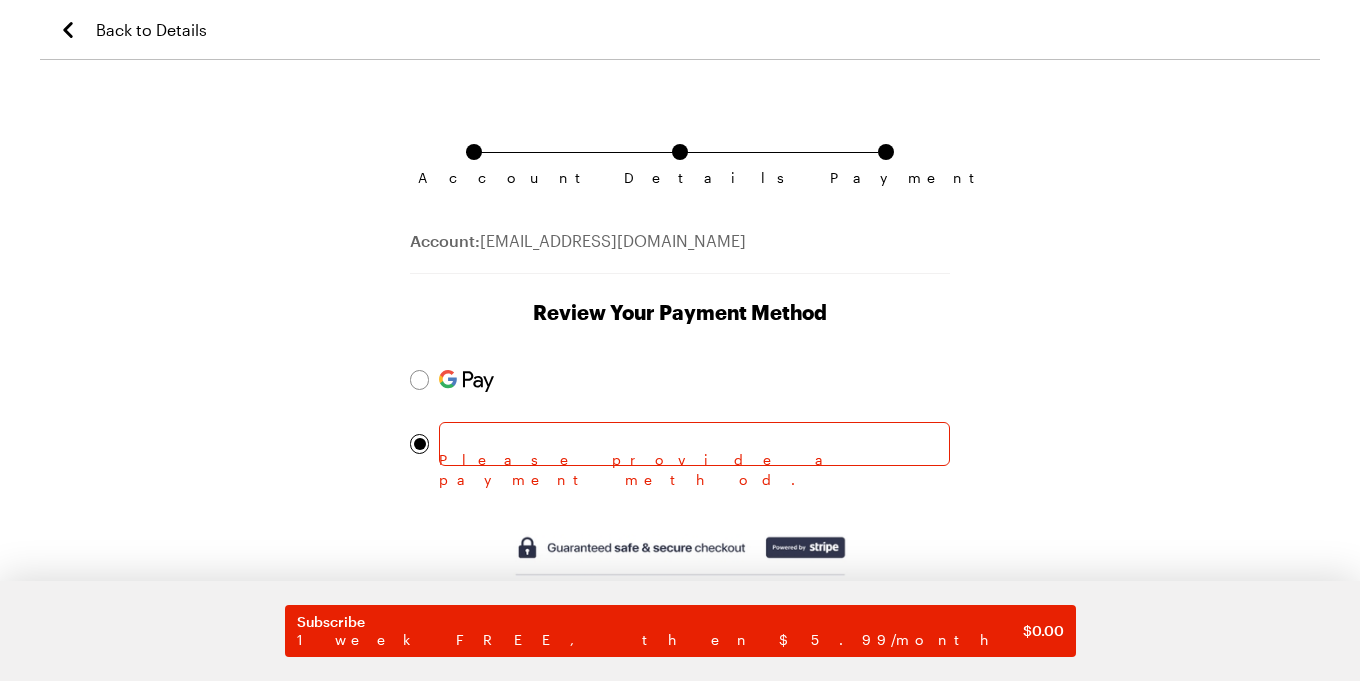 click on "Back to Details" at bounding box center [151, 30] 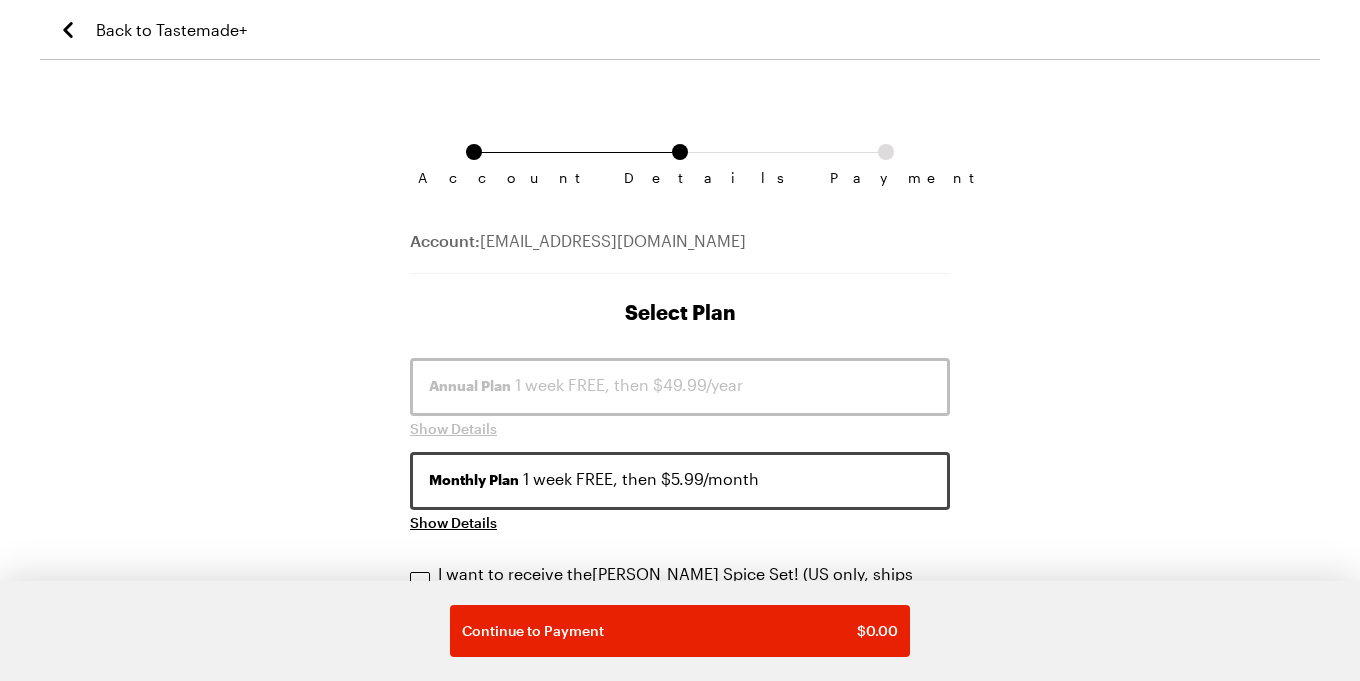 click on "Back to Tastemade+" at bounding box center (171, 30) 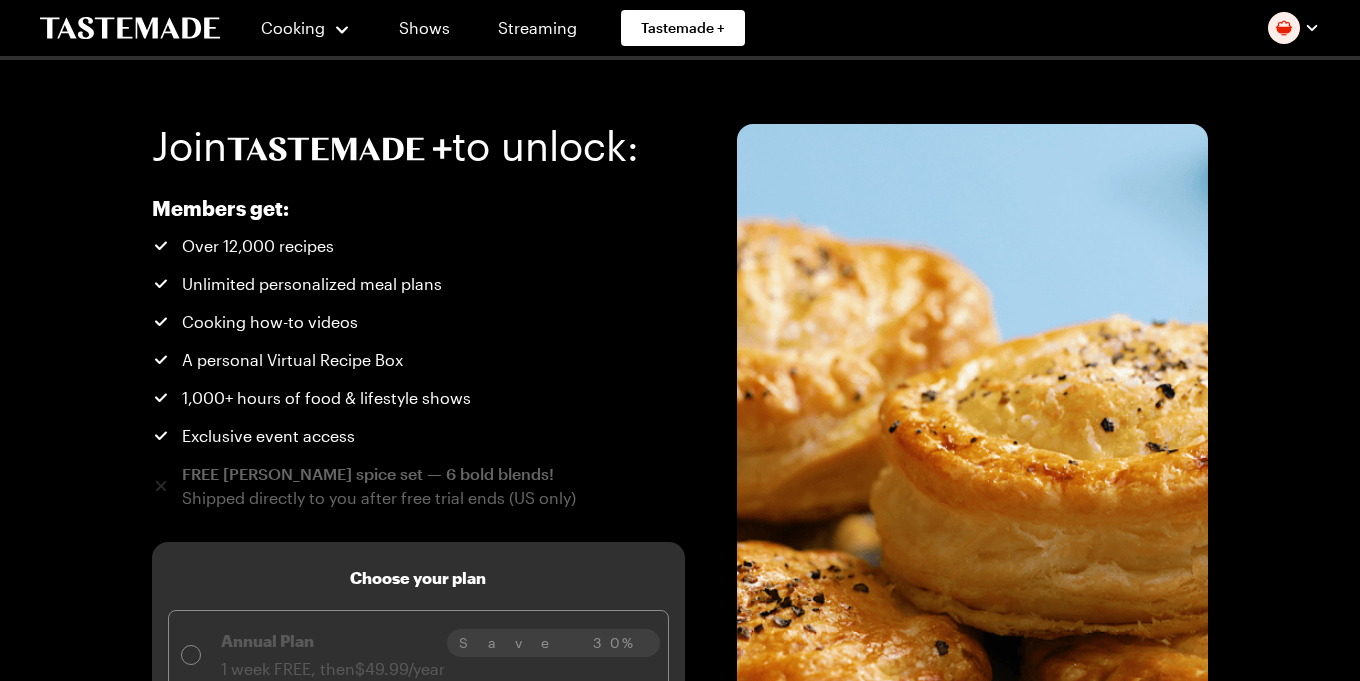 click 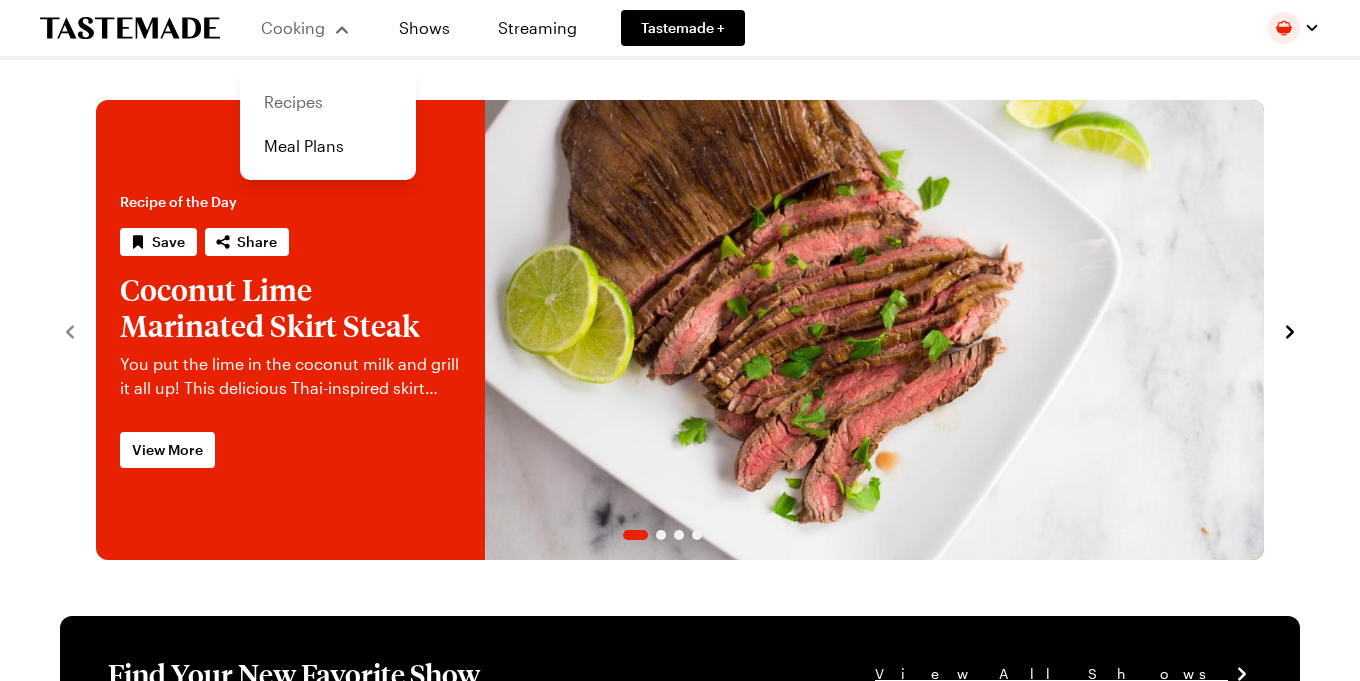 click on "Recipes" at bounding box center (328, 102) 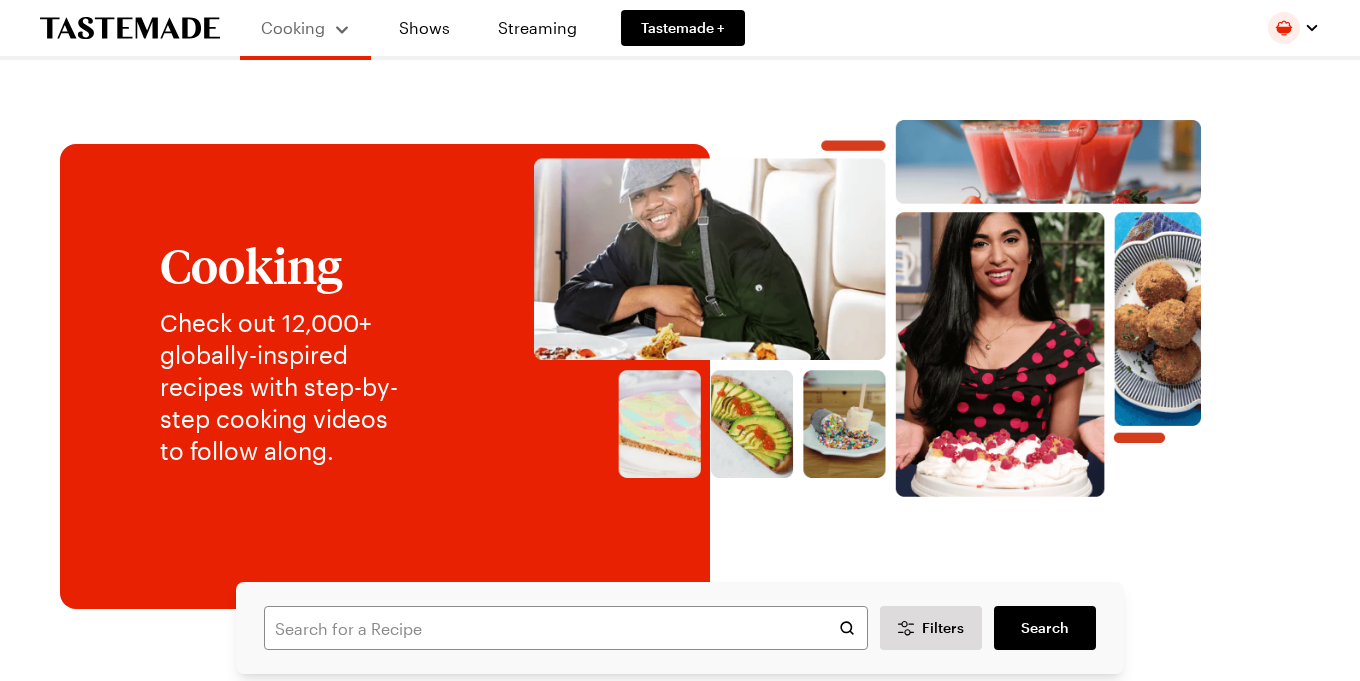click on "Cooking Check out 12,000+ globally-inspired recipes with step-by-step cooking videos to follow along. Filters Search Search View All Recipes It's a HOT GRILL SUMMER 🔥 Gooey Mac & Cheese Burger 1h 0m Wood Smoked Beef Short Ribs with Red Wine Vinegar Glaze and Pickled Onions 3h 20m “Miami-Style” Baked Beans 1h 15m Key Lime Salted Caramel Ice Cream Cones 30 mins Sweet Pepper Panzanella Salad with Tomatoes, Basil, Capers & Anchovies 40 mins Grilled Squid Salad with Fennel, Tomatoes, Olives and Lemon 40 mins Grilled Pork Chops With Spicy Grilled Peaches (2) 30 mins Zesty Grilled Caesar Salad 27 mins View All Recipes Make These Tonight View full content for Grill Week Eats Grill Week Eats Grill Week Eats View full content for Weeknight Favorites Weeknight Favorites Explore Recipes View full content for Recipes by [PERSON_NAME] Recipes by [PERSON_NAME] Recipes by [PERSON_NAME] View full content for Pasta Picks Pasta Picks Explore Recipes View full content for Veggie-Forward Flavors Veggie-Forward Flavors" at bounding box center (680, 2031) 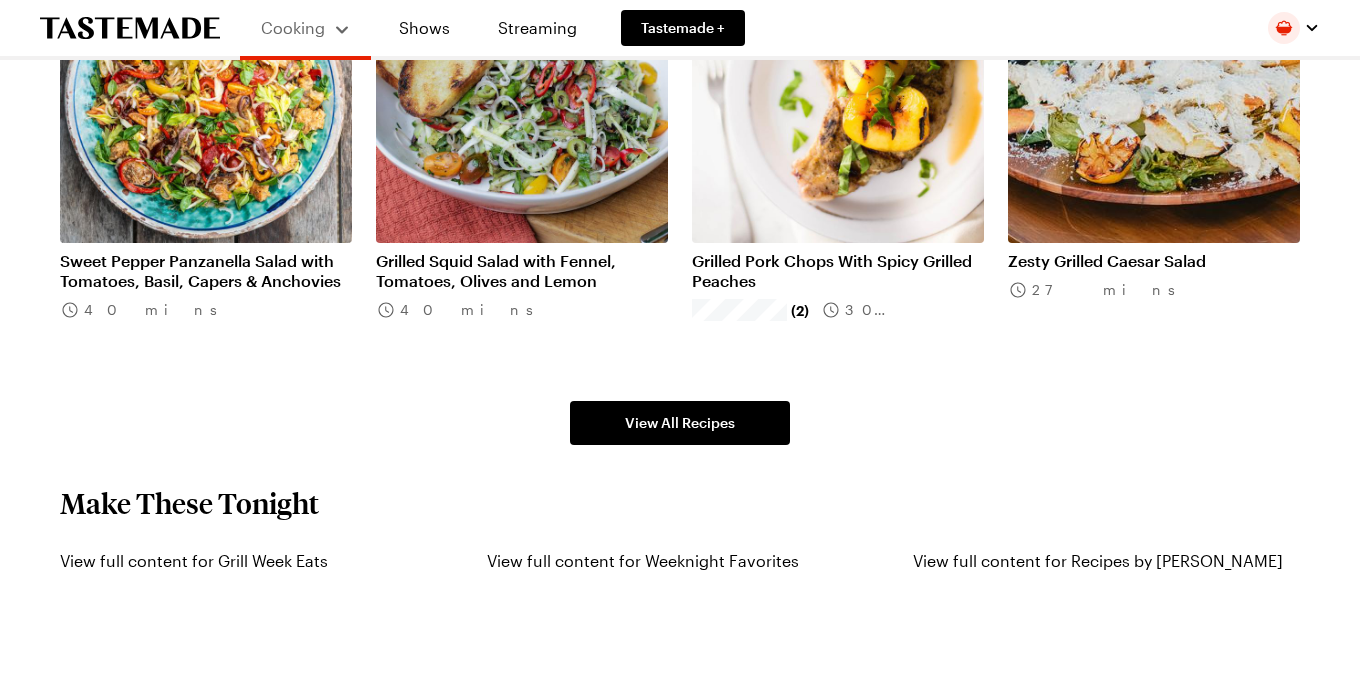 scroll, scrollTop: 1320, scrollLeft: 0, axis: vertical 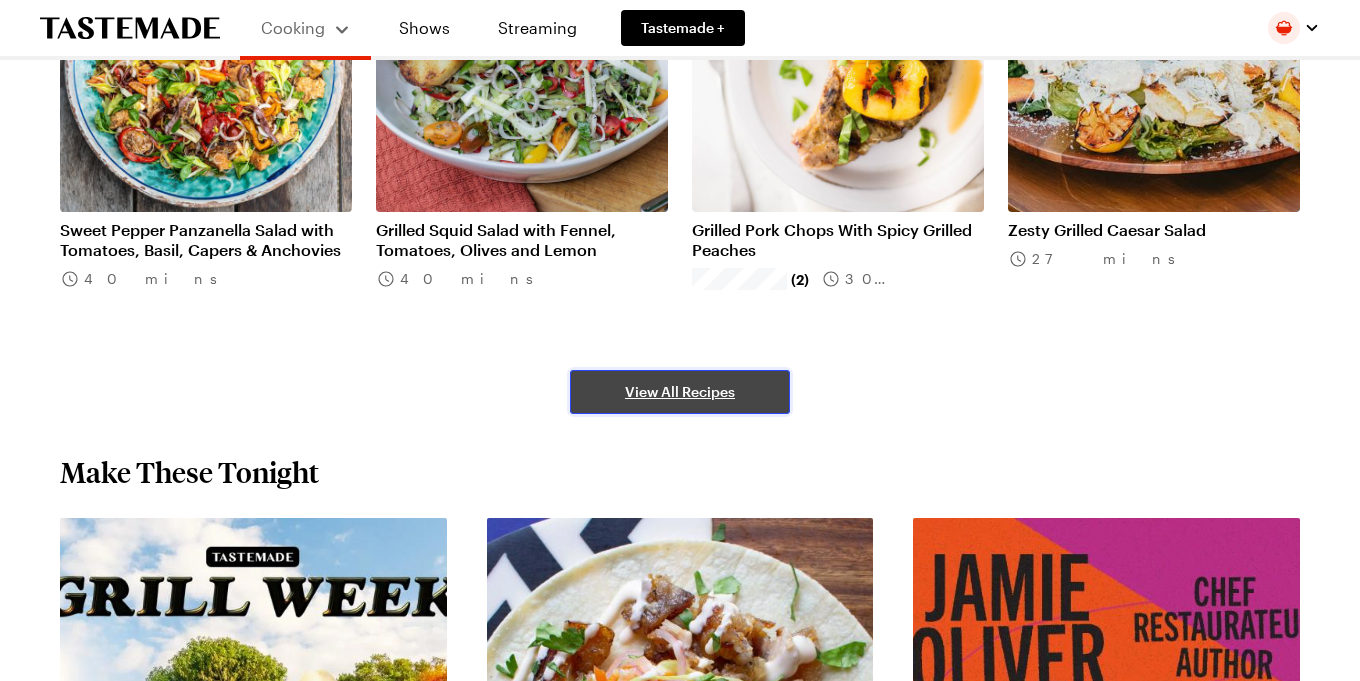 click on "View All Recipes" at bounding box center [680, 392] 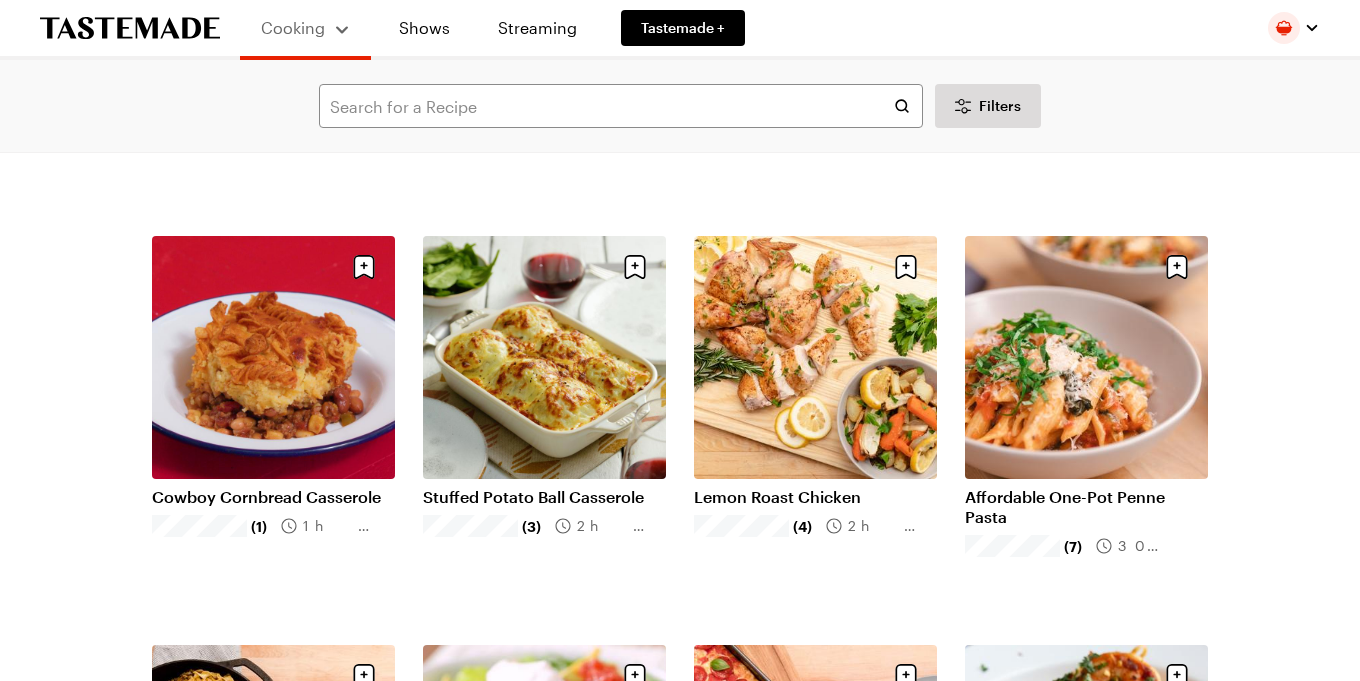 scroll, scrollTop: 480, scrollLeft: 0, axis: vertical 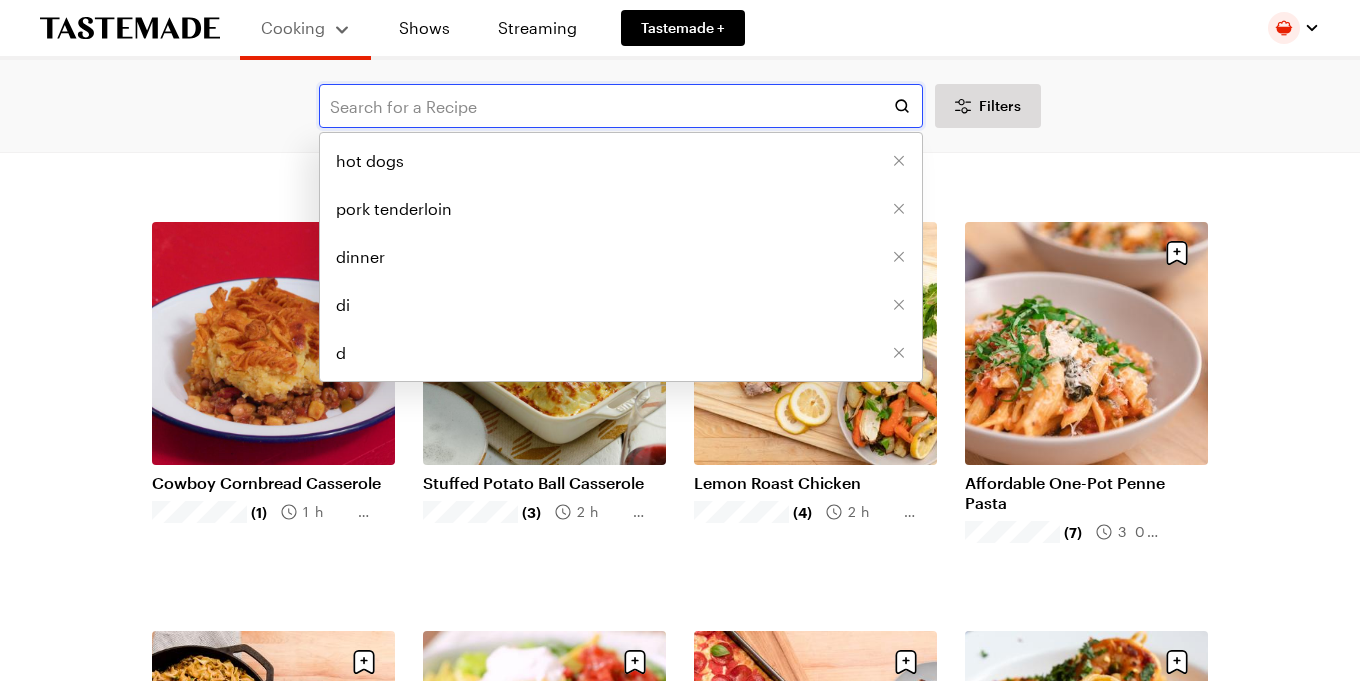 click at bounding box center [621, 106] 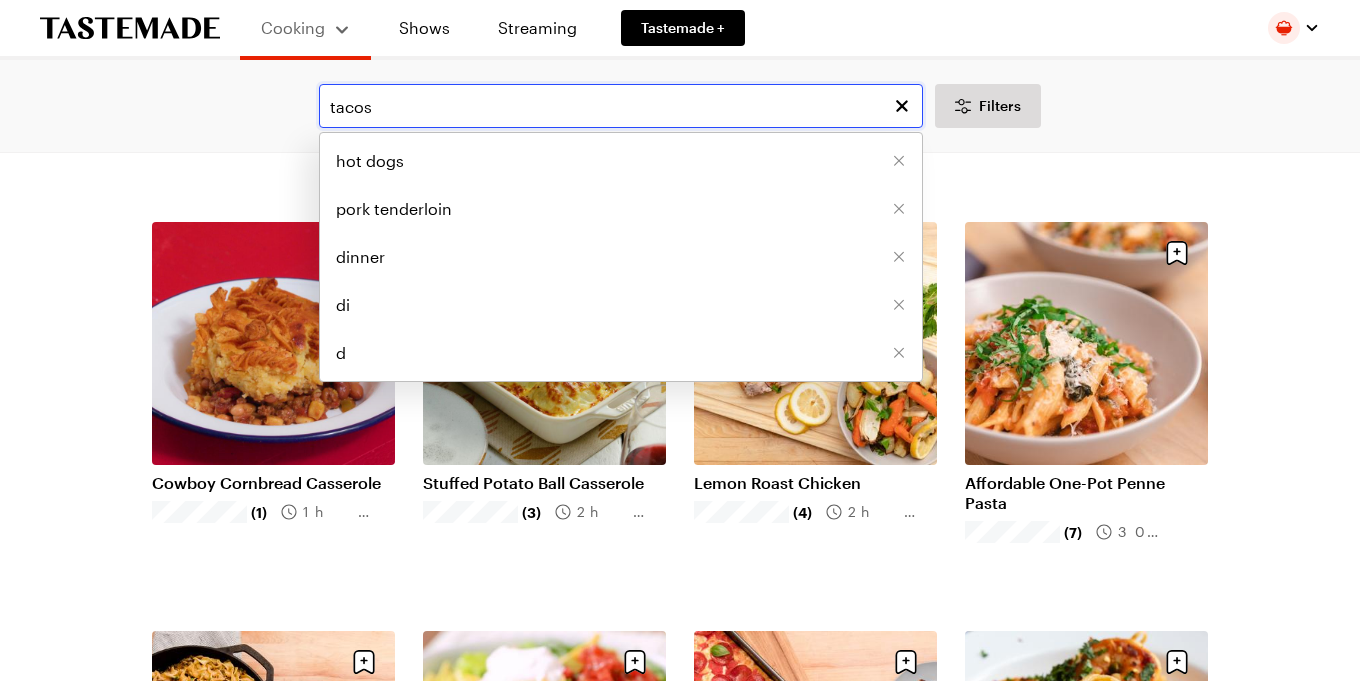 type on "tacos" 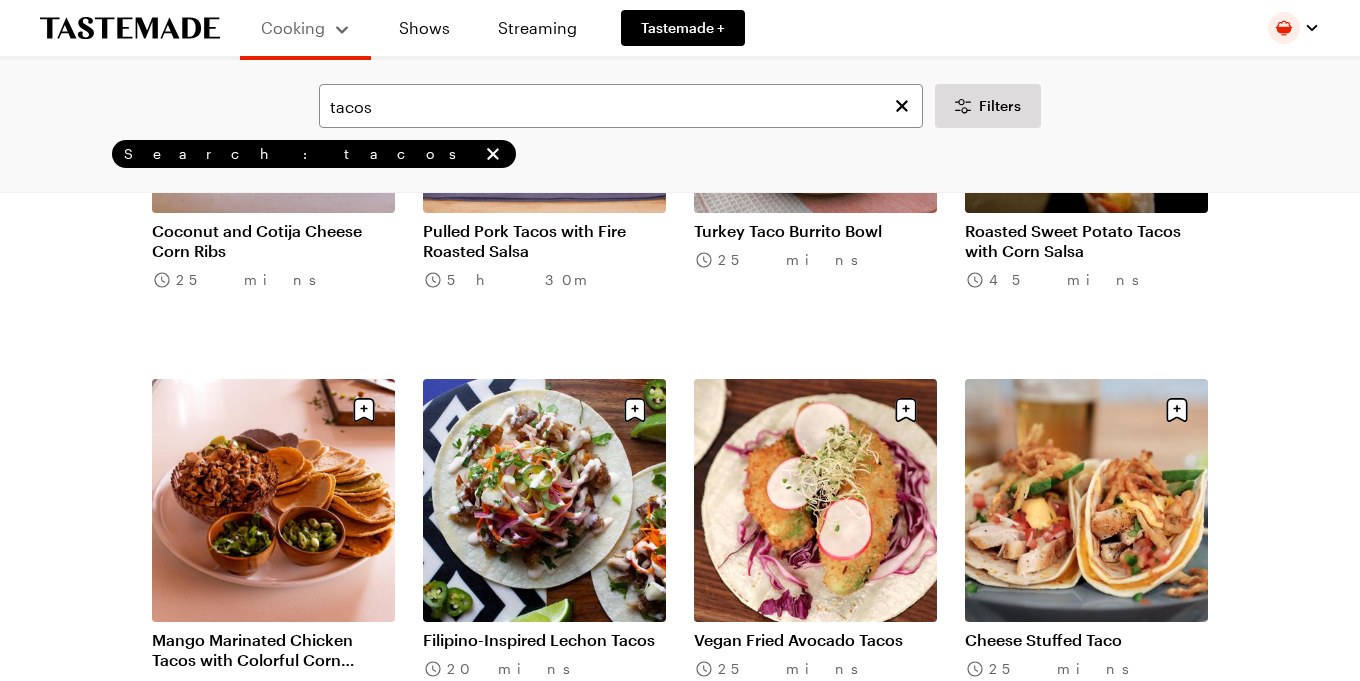 scroll, scrollTop: 2040, scrollLeft: 0, axis: vertical 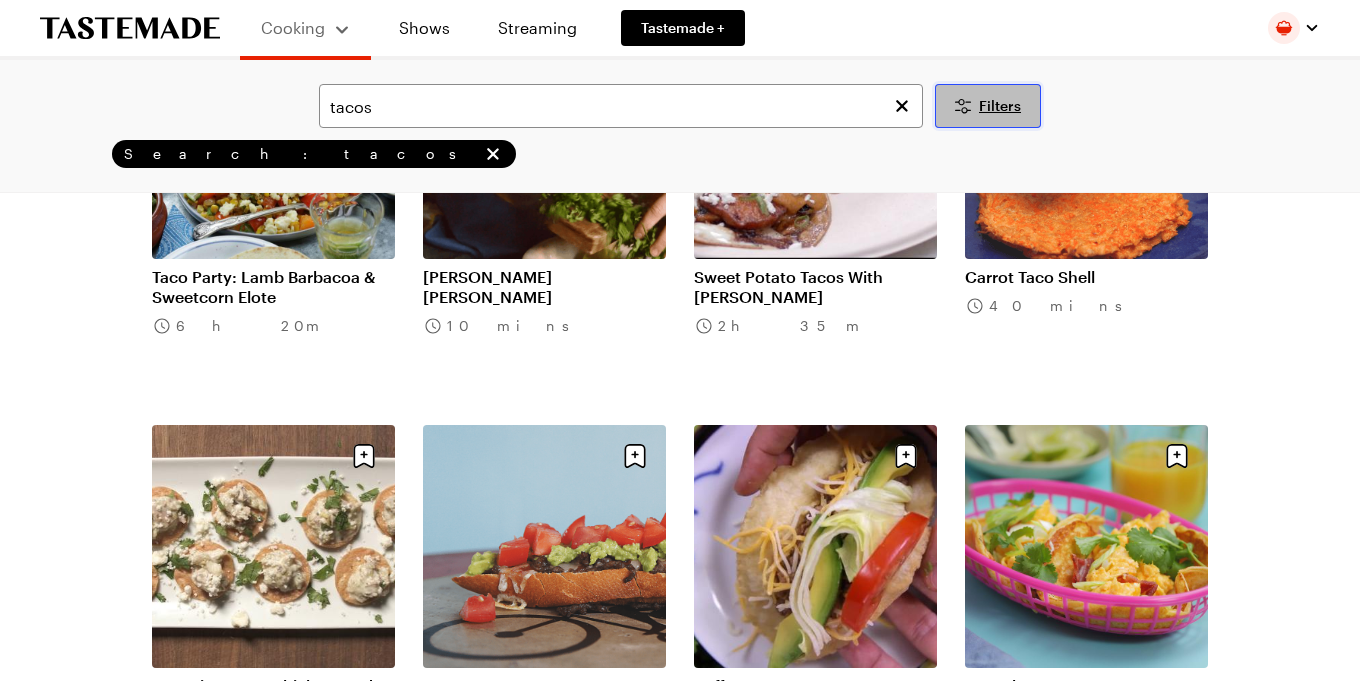 click on "Filters" at bounding box center [988, 106] 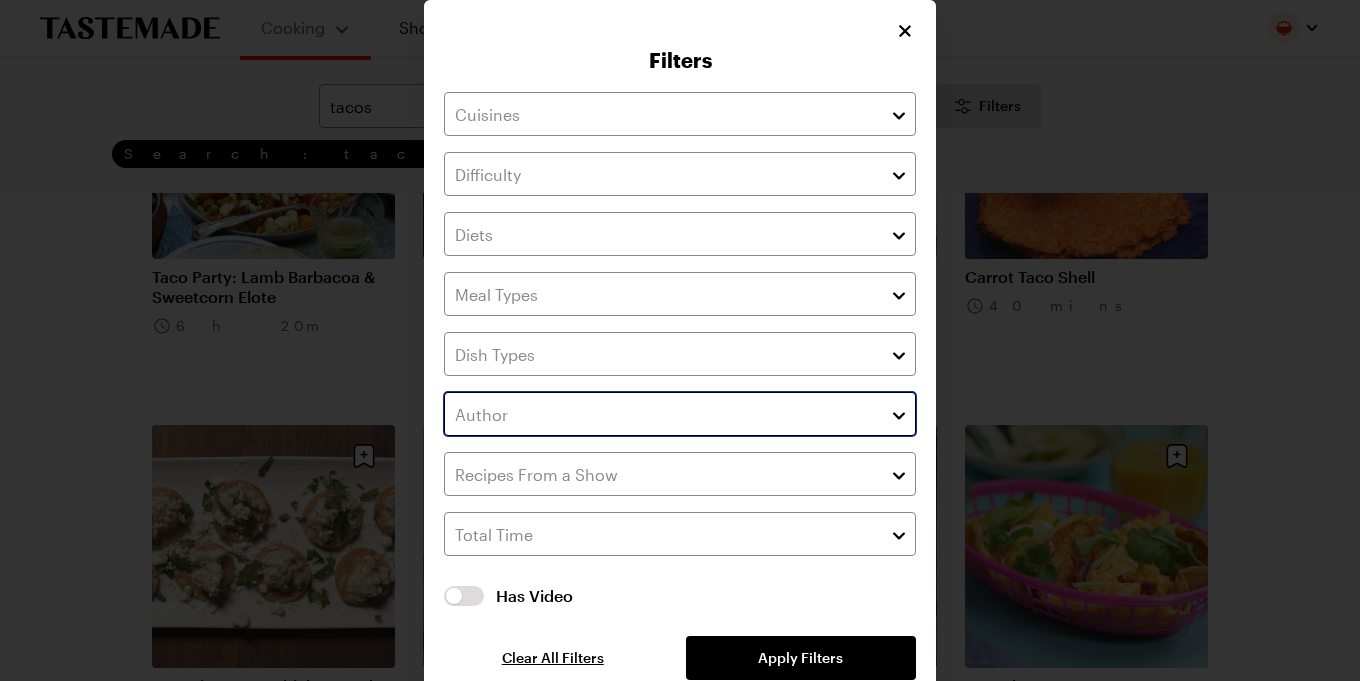 click at bounding box center (680, 414) 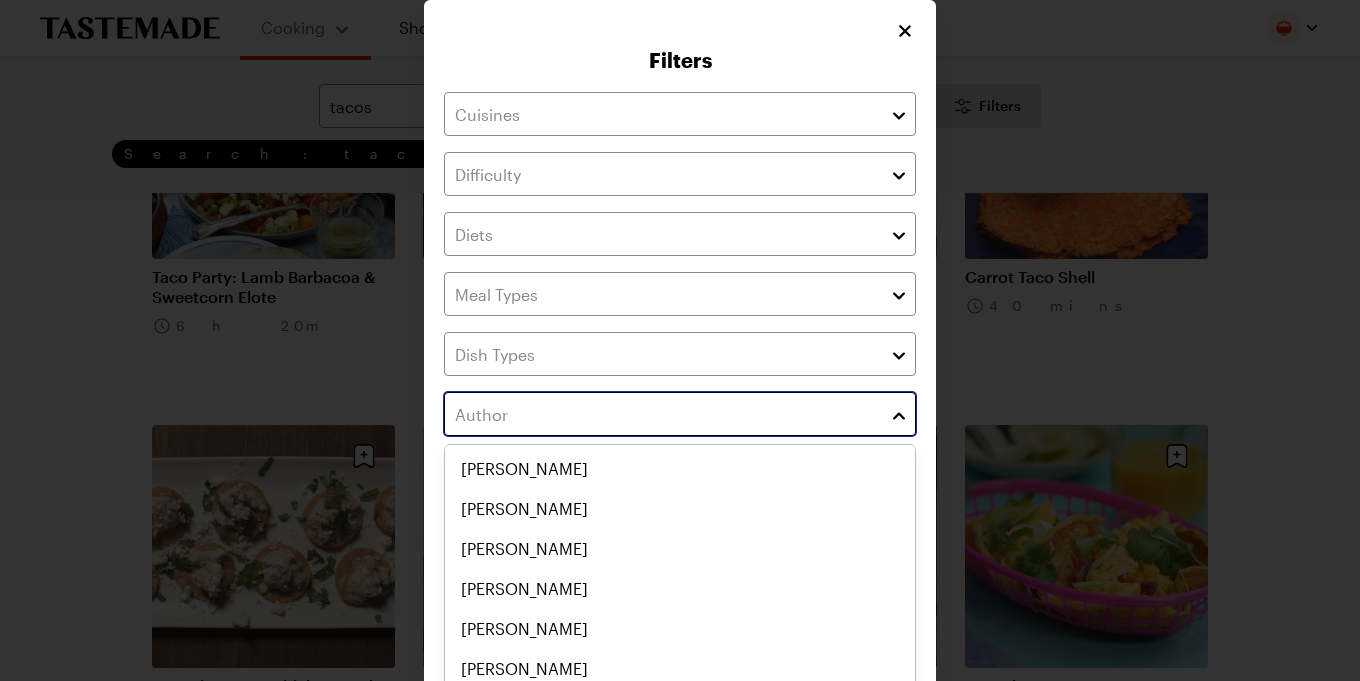 scroll, scrollTop: 42, scrollLeft: 0, axis: vertical 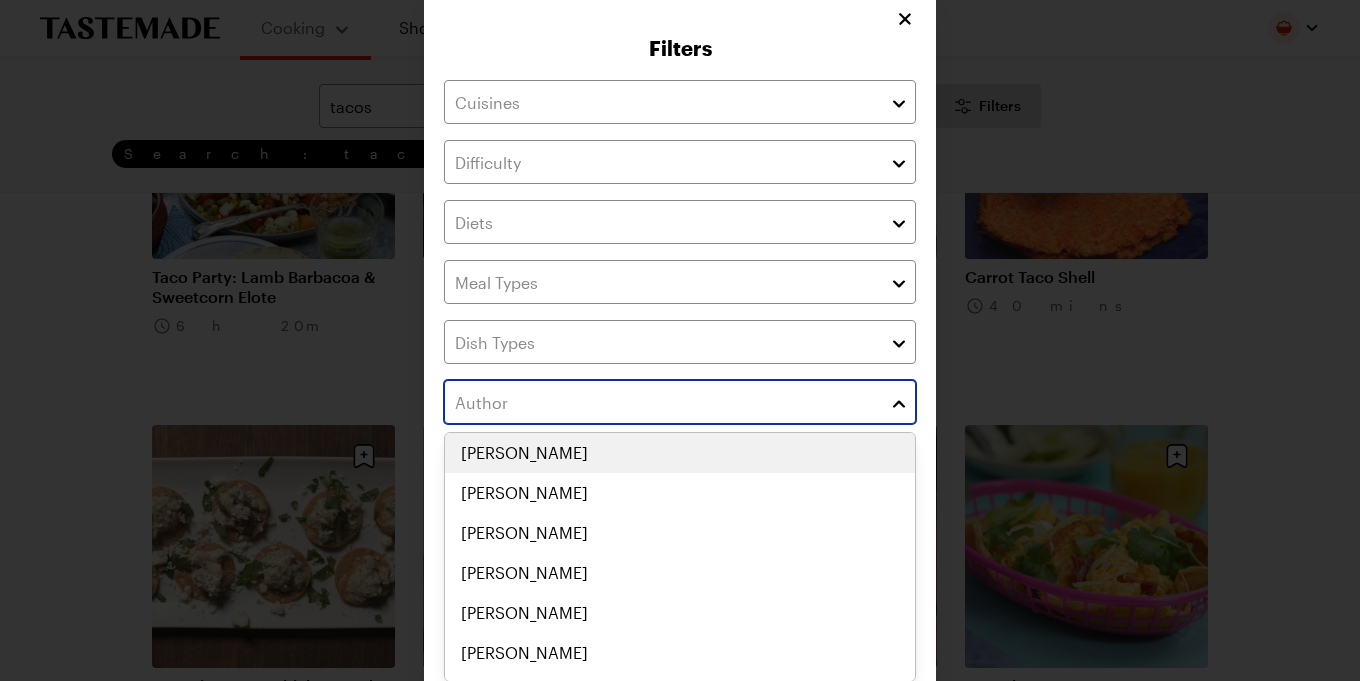 click on "[PERSON_NAME] [PERSON_NAME] [PERSON_NAME] [PERSON_NAME] [PERSON_NAME] [PERSON_NAME] [PERSON_NAME] [PERSON_NAME] [PERSON_NAME] [PERSON_NAME] [PERSON_NAME] [PERSON_NAME] [PERSON_NAME] [PERSON_NAME] [PERSON_NAME] [PERSON_NAME] [PERSON_NAME] [PERSON_NAME] [PERSON_NAME] [PERSON_NAME] [PERSON_NAME] [PERSON_NAME] [PERSON_NAME] [PERSON_NAME] [PERSON_NAME] [PERSON_NAME] [PERSON_NAME] [PERSON_NAME] [PERSON_NAME] [PERSON_NAME] [PERSON_NAME] [PERSON_NAME] [PERSON_NAME] [PERSON_NAME] [PERSON_NAME] [PERSON_NAME] [PERSON_NAME] [PERSON_NAME] Chef [PERSON_NAME] Chef [PERSON_NAME] Chef [PERSON_NAME] [PERSON_NAME] [PERSON_NAME] [PERSON_NAME] [PERSON_NAME] [PERSON_NAME] [PERSON_NAME] [PERSON_NAME] [PERSON_NAME] [PERSON_NAME] [PERSON_NAME] [PERSON_NAME] [PERSON_NAME] [PERSON_NAME] [PERSON_NAME] [PERSON_NAME] [PERSON_NAME] [PERSON_NAME] [PERSON_NAME] [PERSON_NAME] [PERSON_NAME] [PERSON_NAME] [PERSON_NAME] [PERSON_NAME] [PERSON_NAME] [PERSON_NAME] [PERSON_NAME] [PERSON_NAME] [PERSON_NAME] [PERSON_NAME] [PERSON_NAME] [PERSON_NAME] [PERSON_NAME] [PERSON_NAME]" at bounding box center (680, -1487) 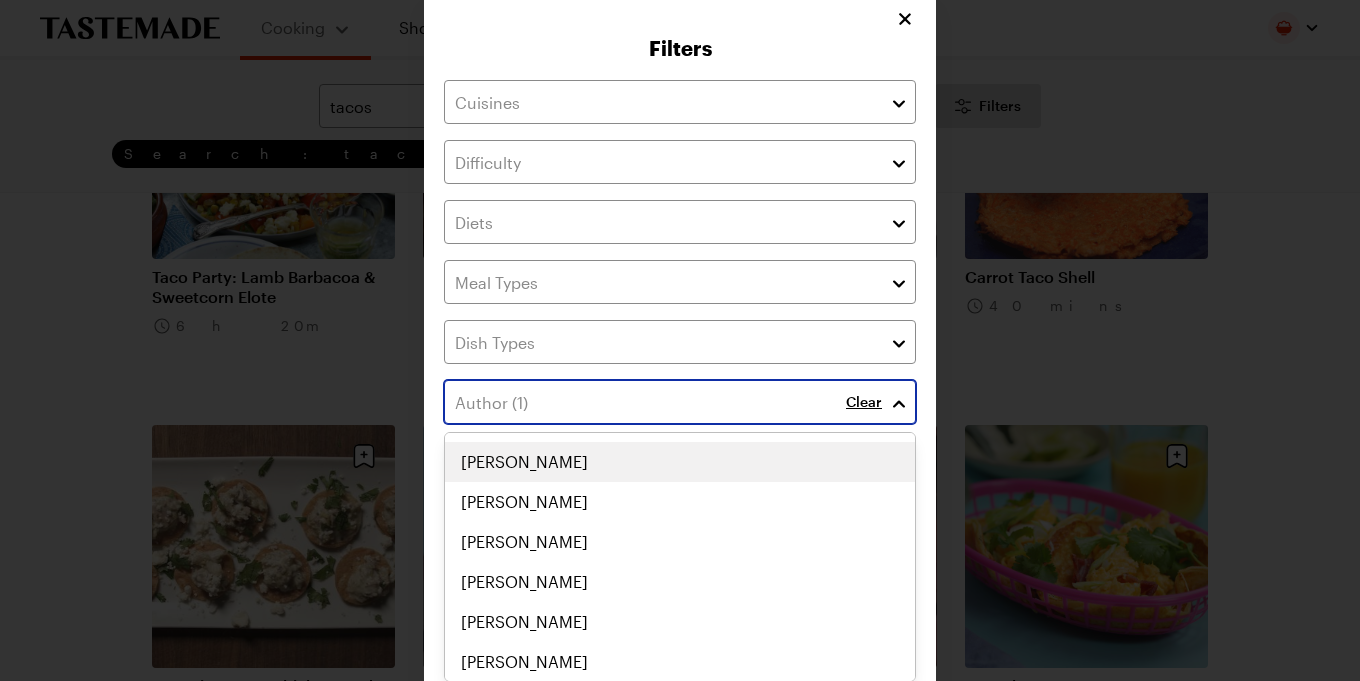 scroll, scrollTop: 2053, scrollLeft: 0, axis: vertical 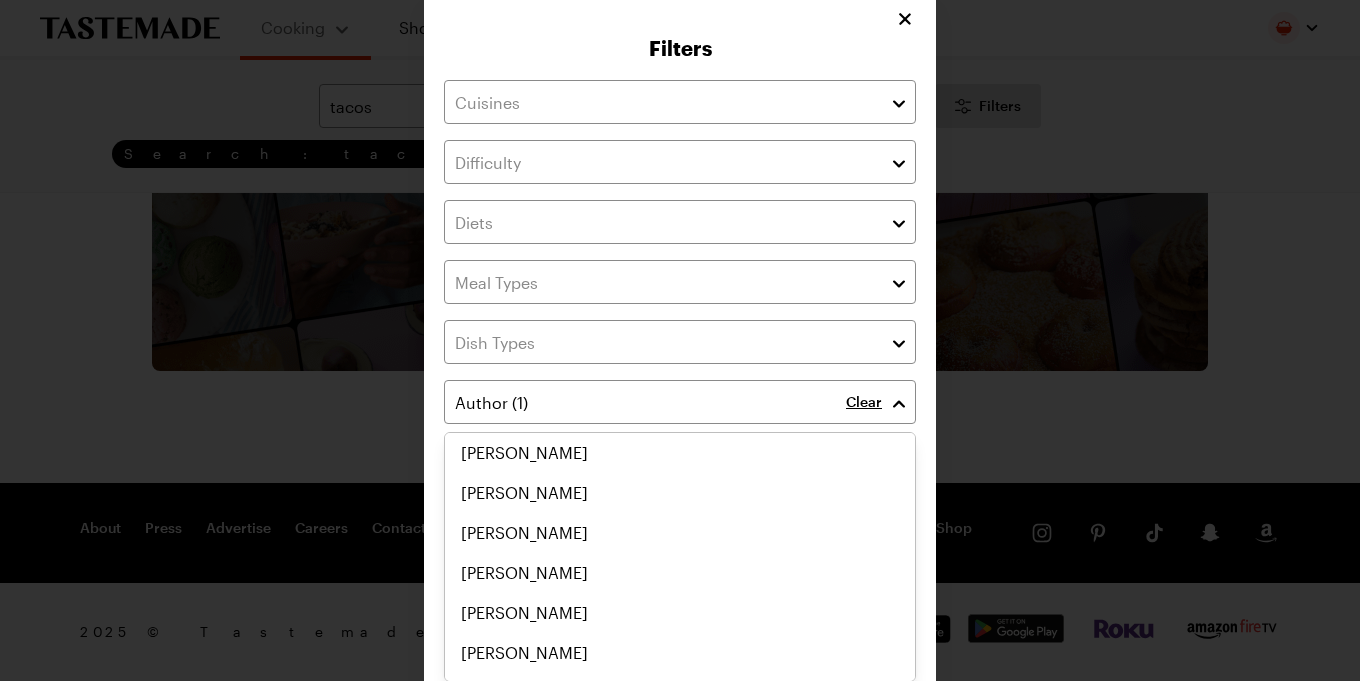 click on "Filters Clear Has Video Has Video Clear All Filters Apply Filters" at bounding box center [680, 344] 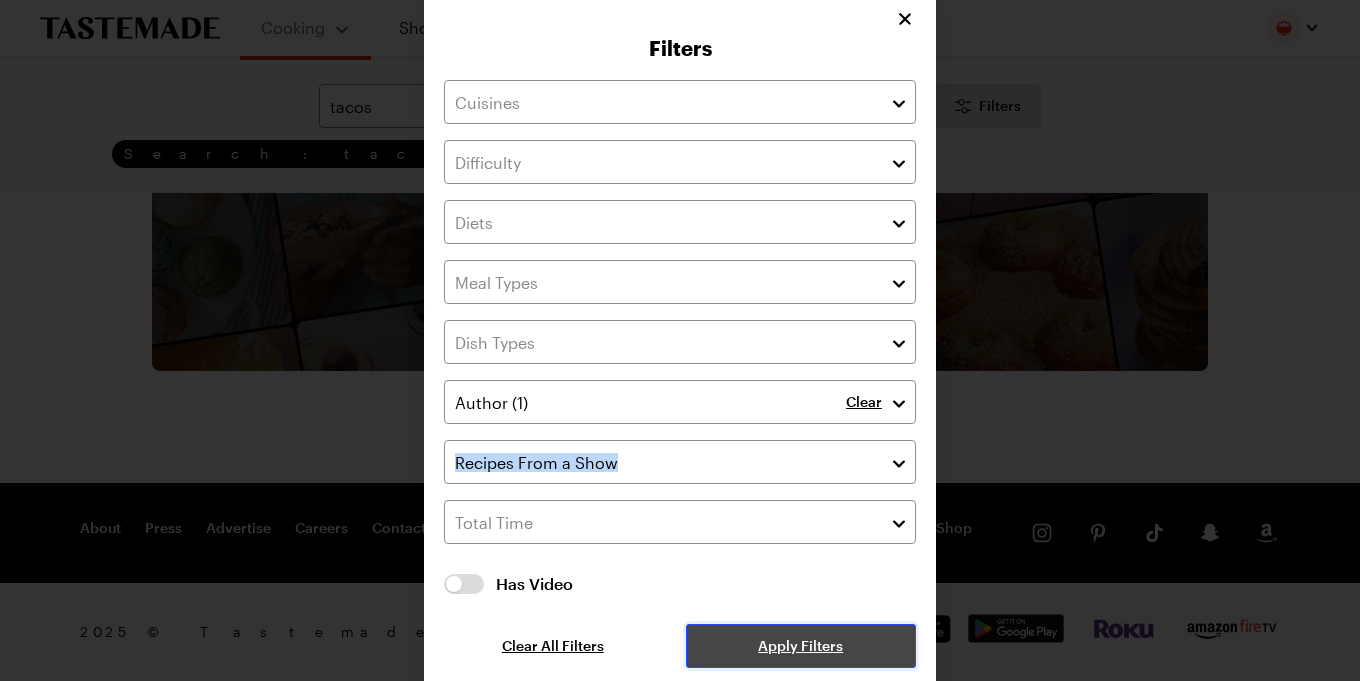 click on "Apply Filters" at bounding box center [800, 646] 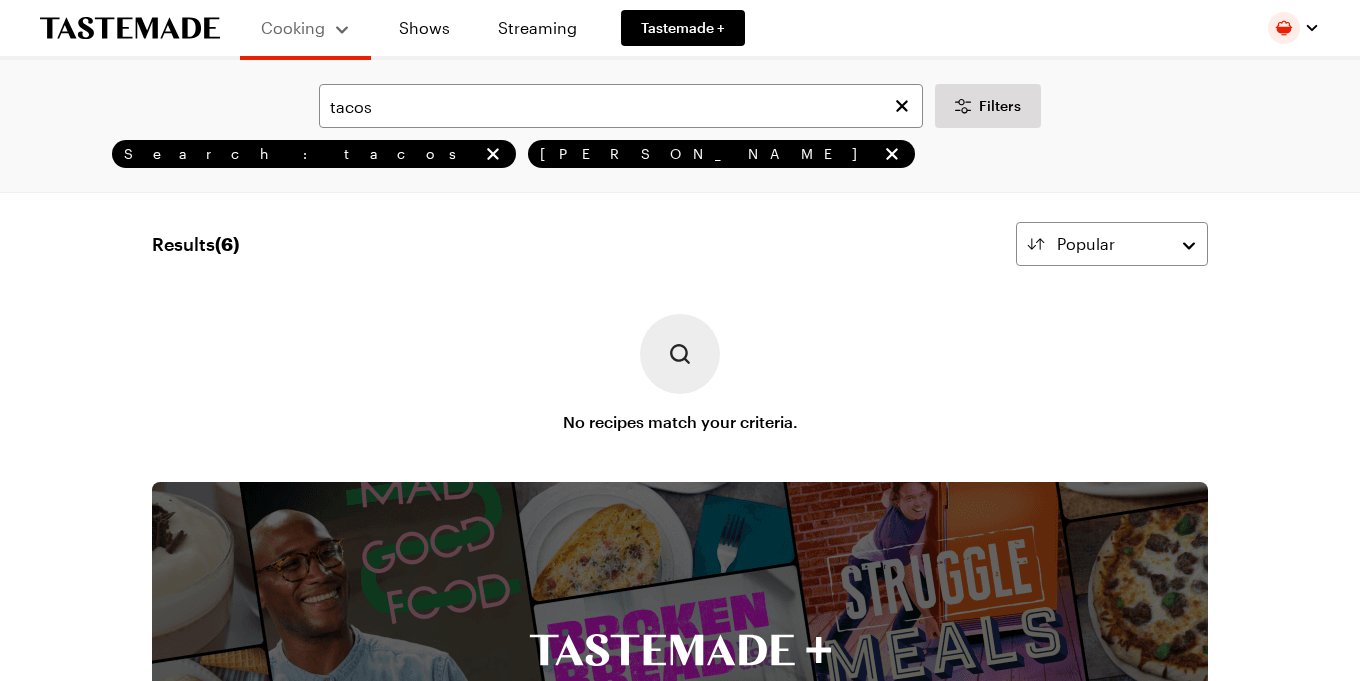 scroll, scrollTop: 0, scrollLeft: 0, axis: both 